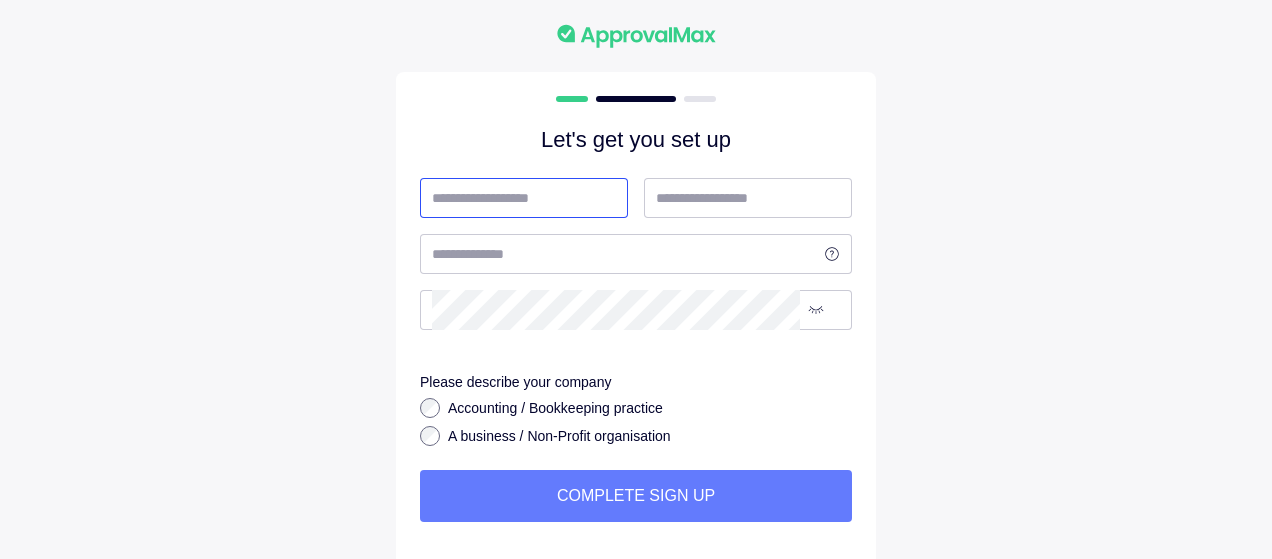 scroll, scrollTop: 0, scrollLeft: 0, axis: both 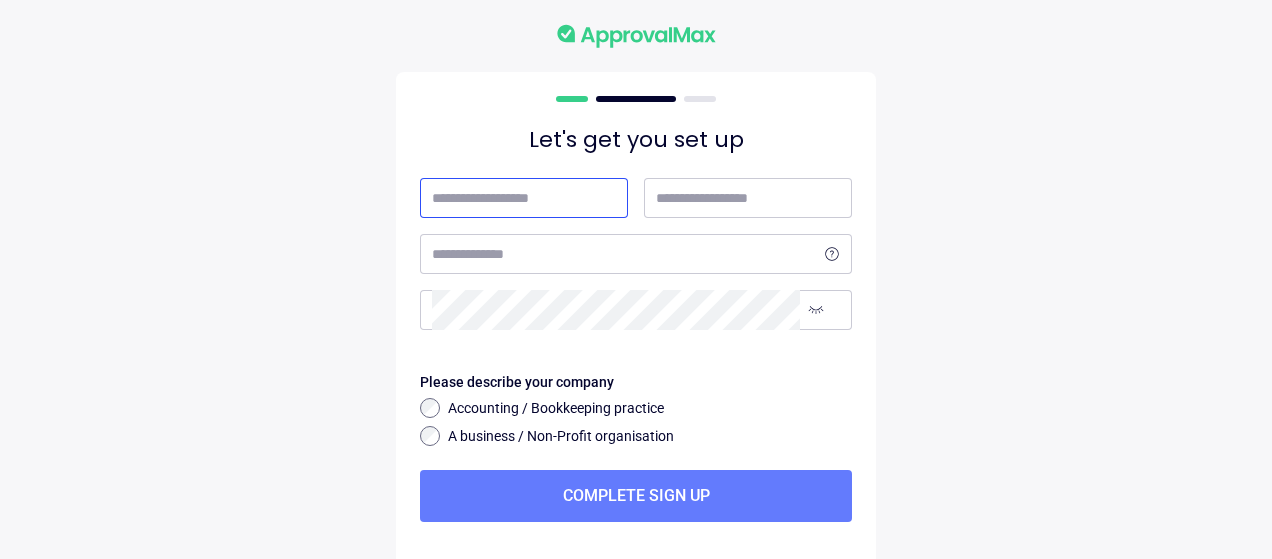 click at bounding box center [524, 198] 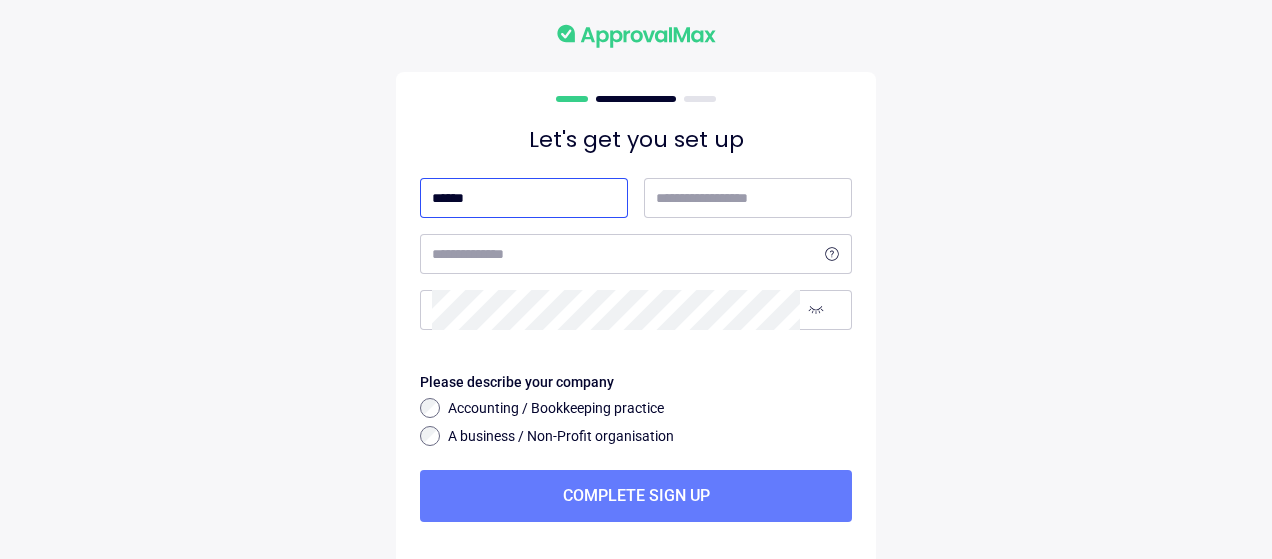 type on "********" 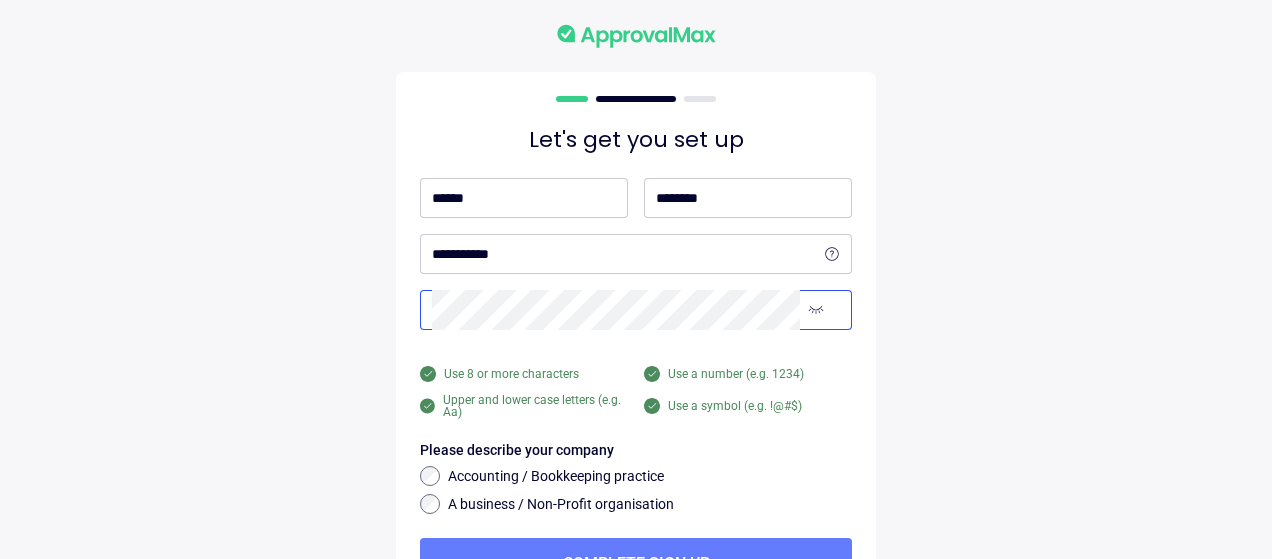 click at bounding box center [832, 254] 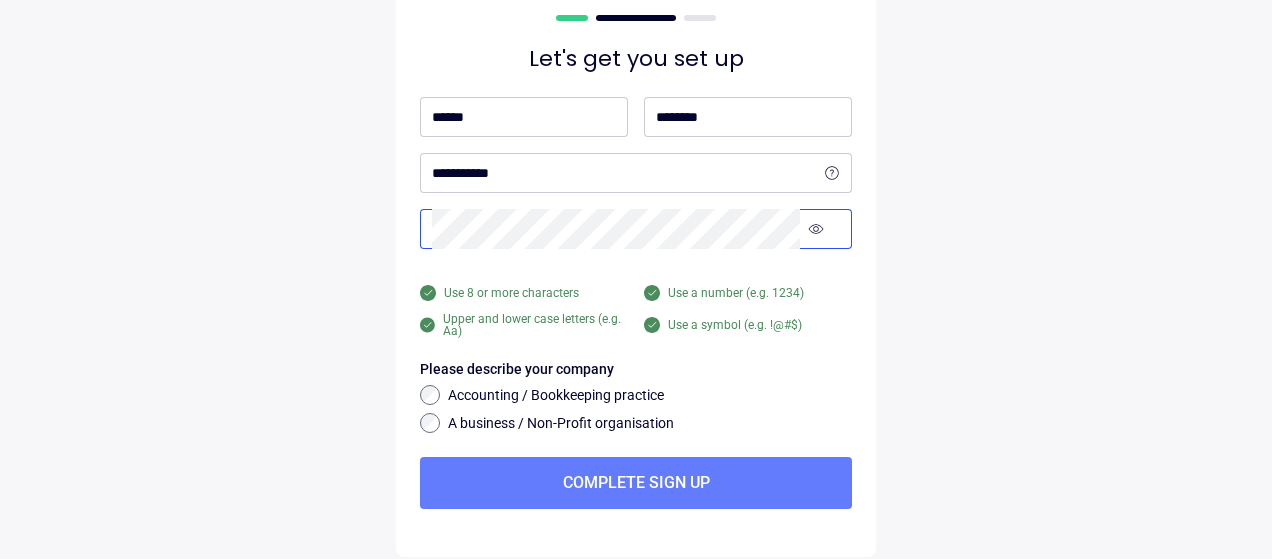 scroll, scrollTop: 100, scrollLeft: 0, axis: vertical 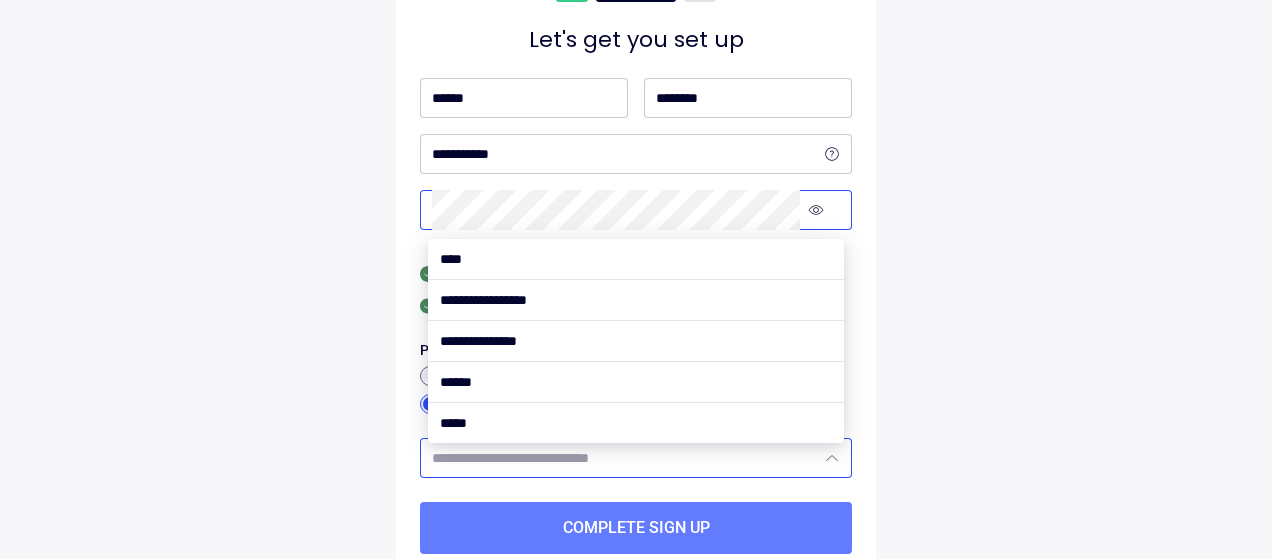 click at bounding box center [624, 458] 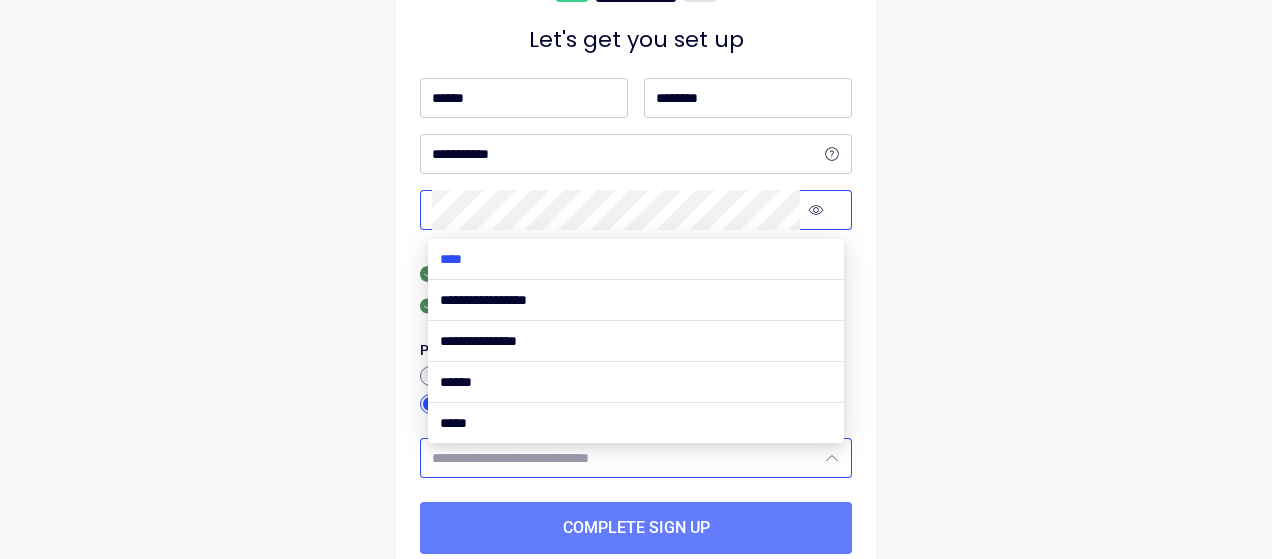 click at bounding box center (636, 259) 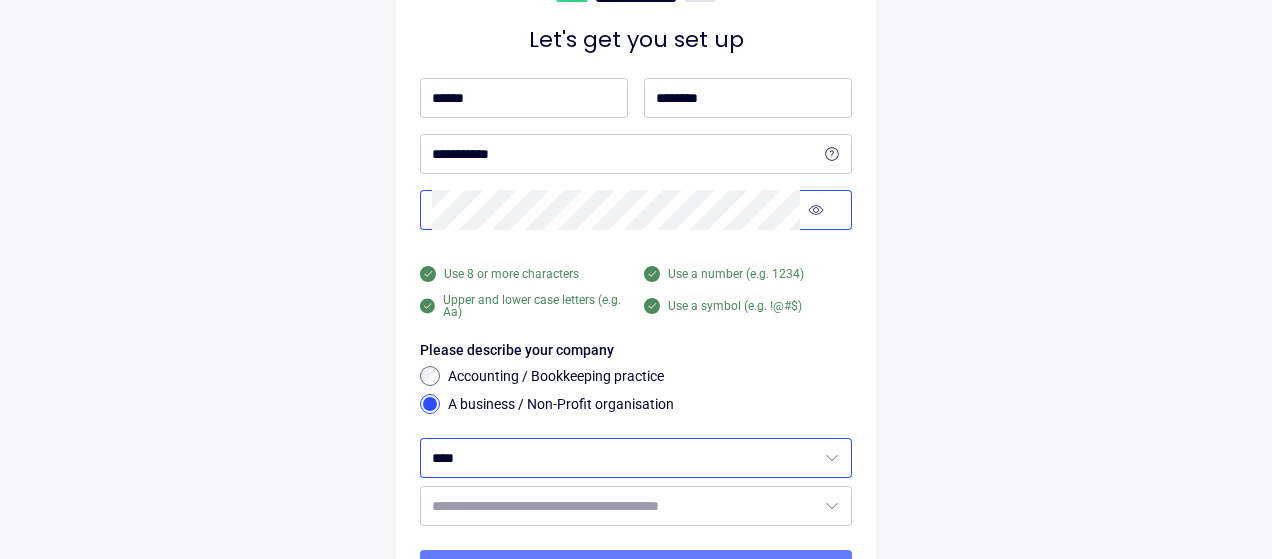scroll, scrollTop: 230, scrollLeft: 0, axis: vertical 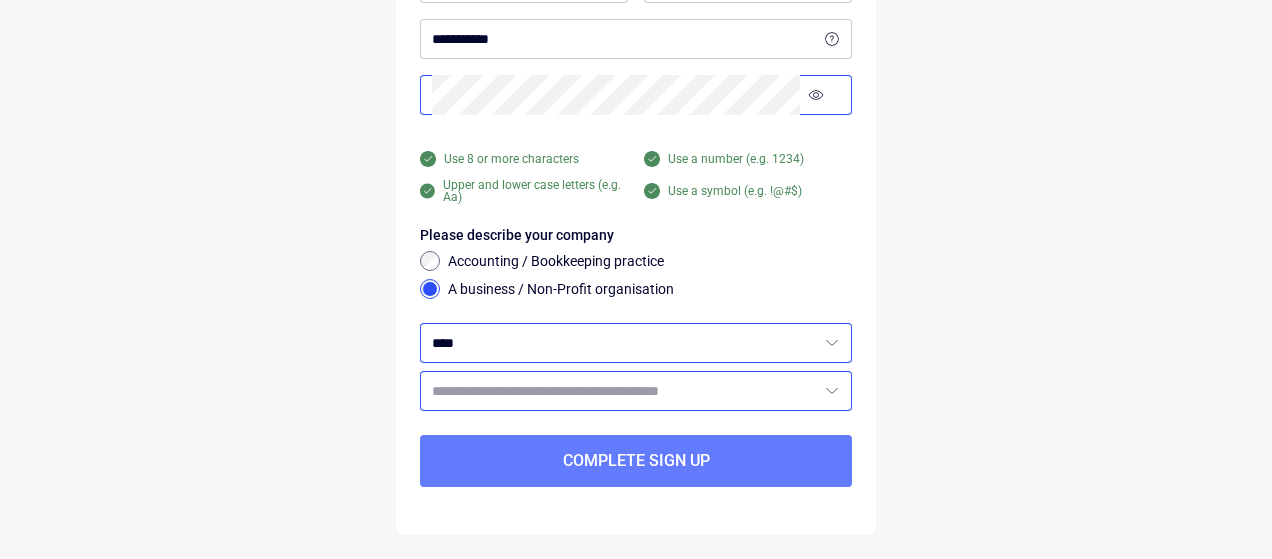 click at bounding box center [624, 391] 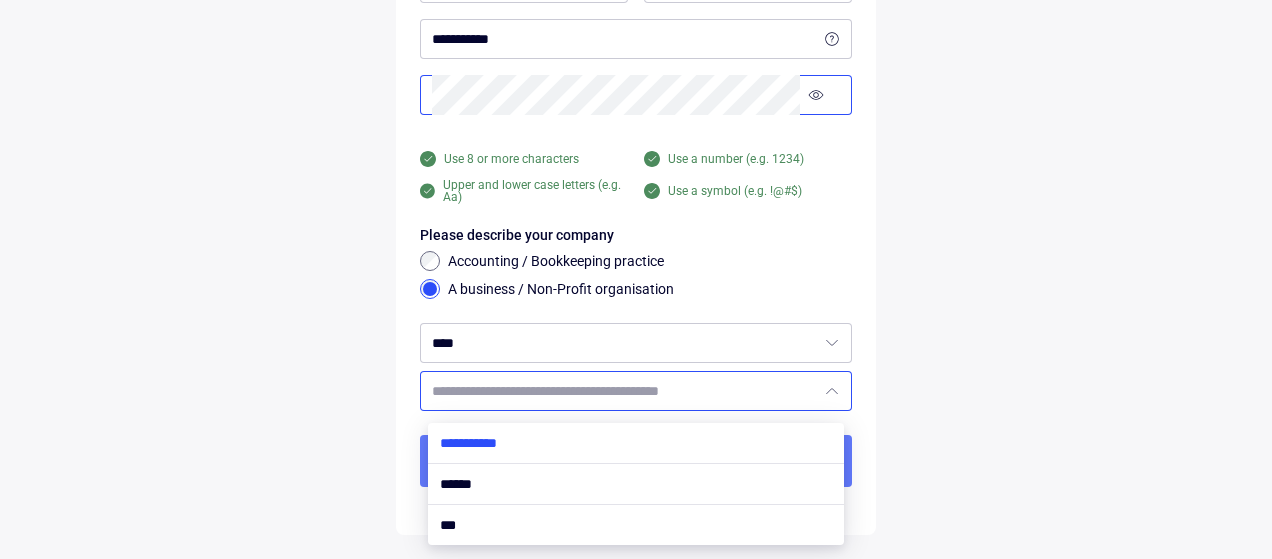 click at bounding box center [636, 443] 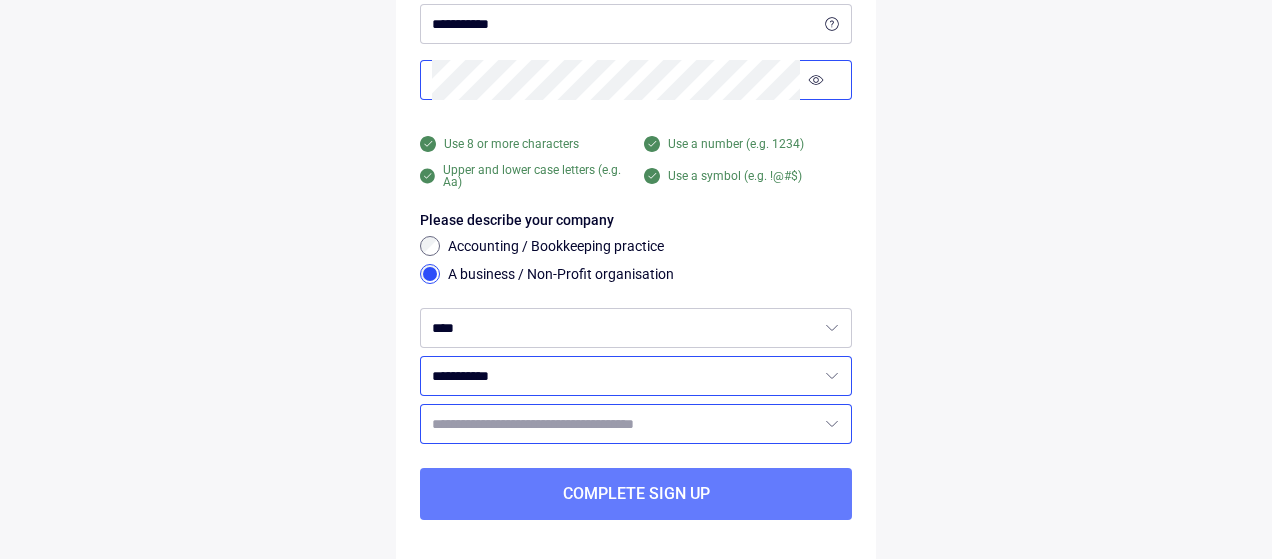 click at bounding box center (624, 424) 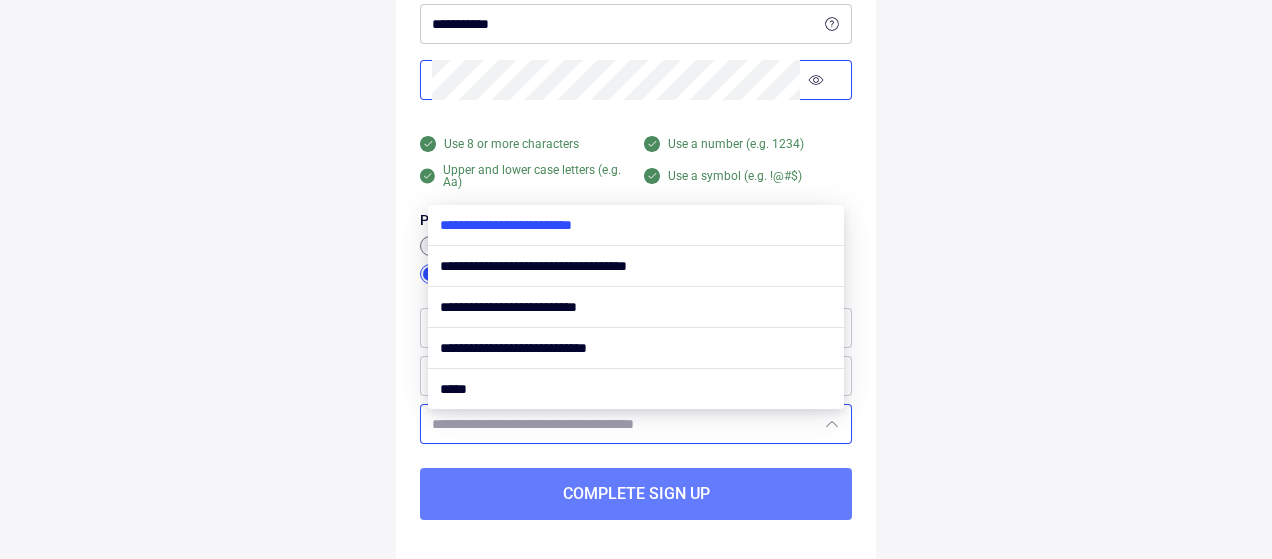 click at bounding box center (636, 225) 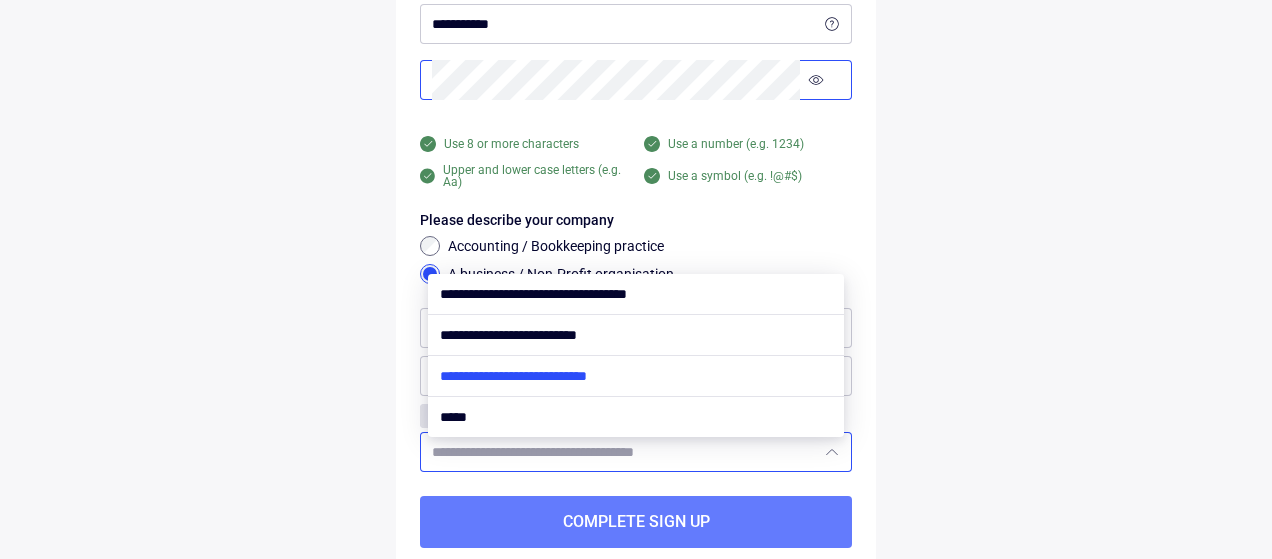 click at bounding box center (636, 376) 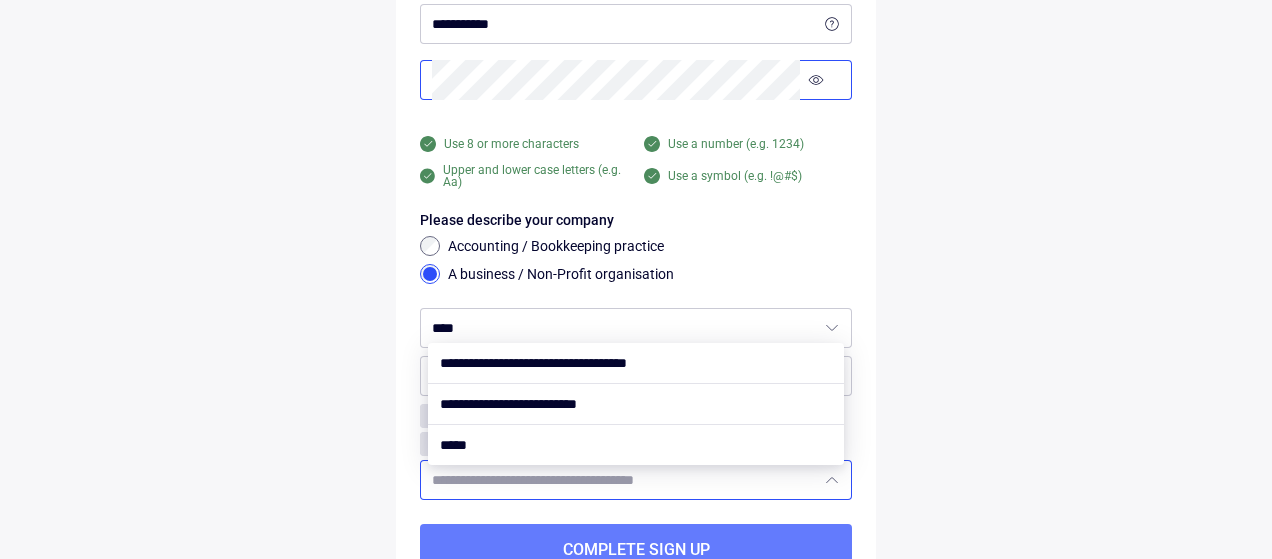 click on "Let's get you set up [FIRST] [LAST] [PHONE]   Use 8 or more characters Use a number (e.g. 1234) Upper and lower case letters (e.g. Aa) Use a symbol (e.g. !@#$) Please describe your company Accounting / Bookkeeping practice A business / Non-Profit organisation [COMPANY_NAME] Streamline audit processes Speed up the approval process Complete sign up" at bounding box center (636, 233) 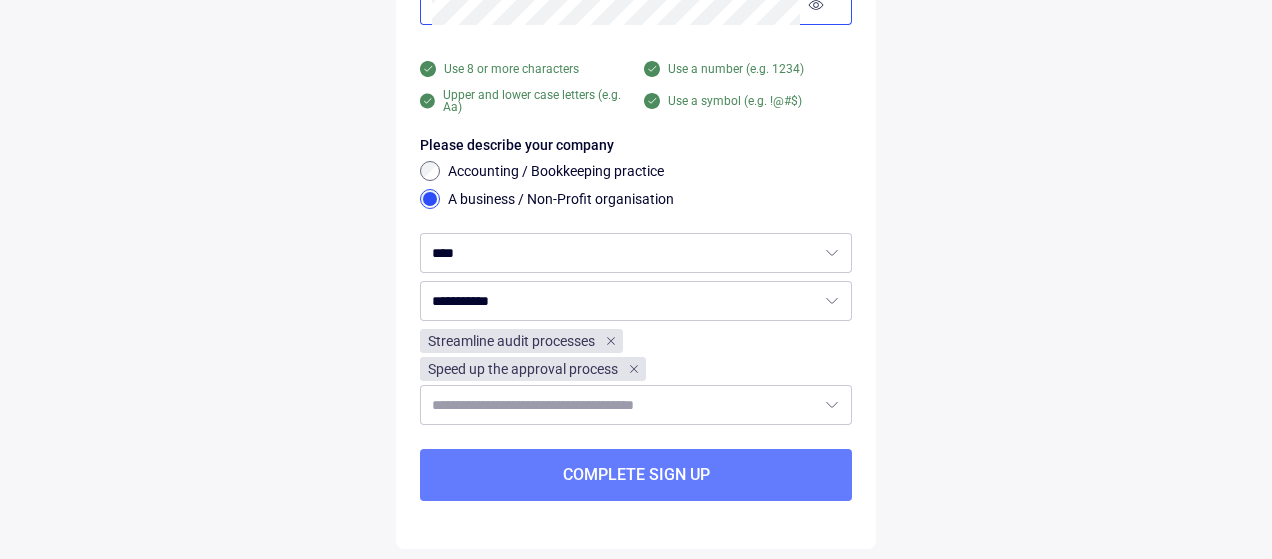 scroll, scrollTop: 330, scrollLeft: 0, axis: vertical 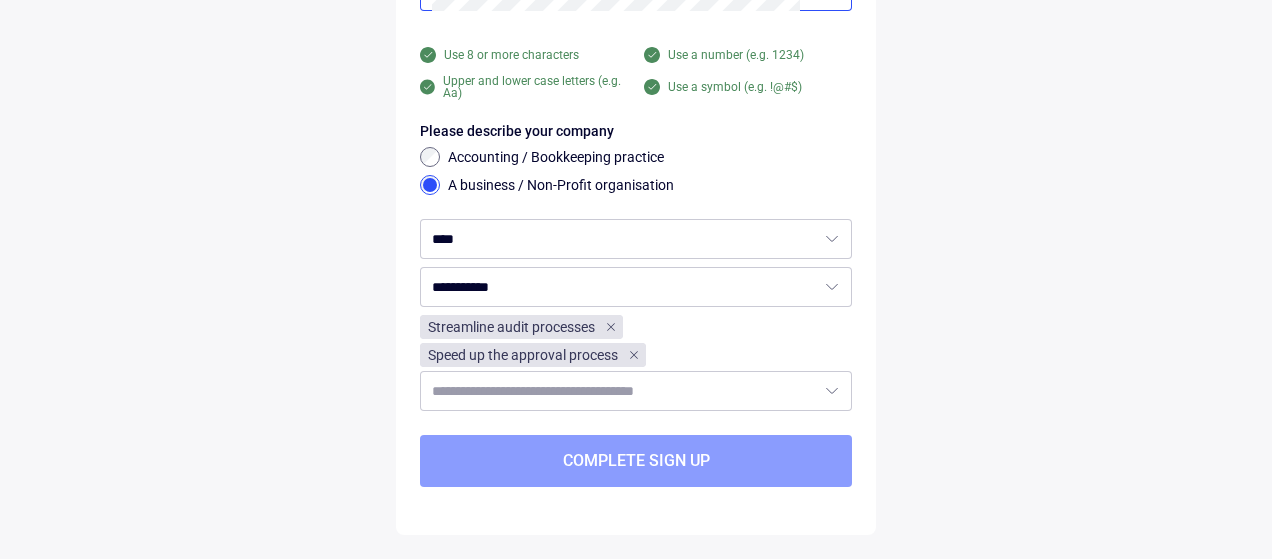 click on "Complete sign up" at bounding box center [636, 461] 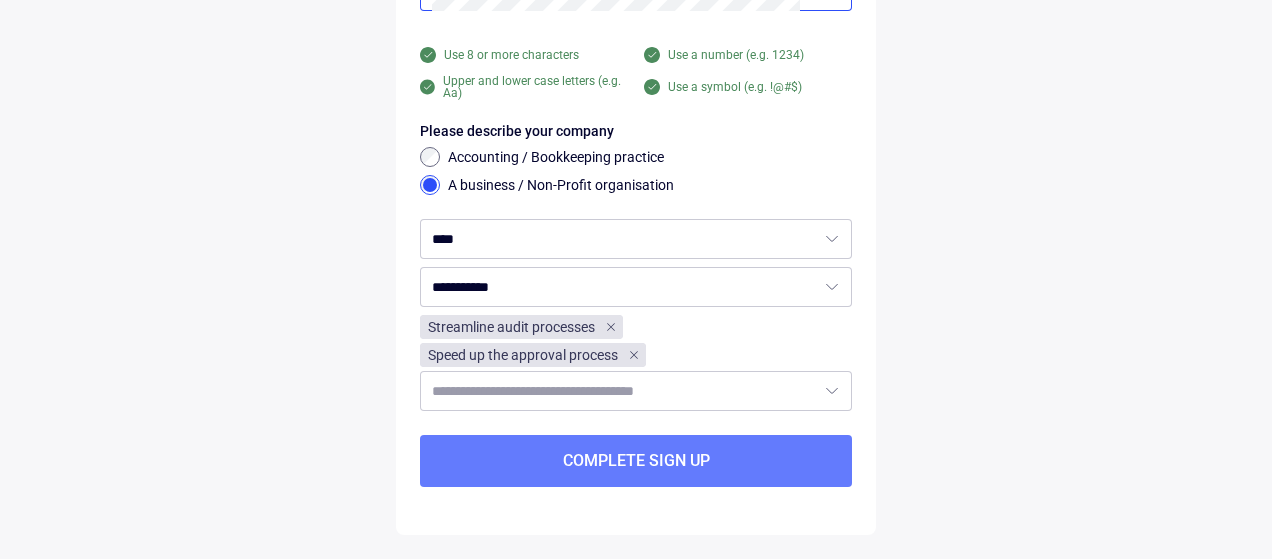 scroll, scrollTop: 354, scrollLeft: 0, axis: vertical 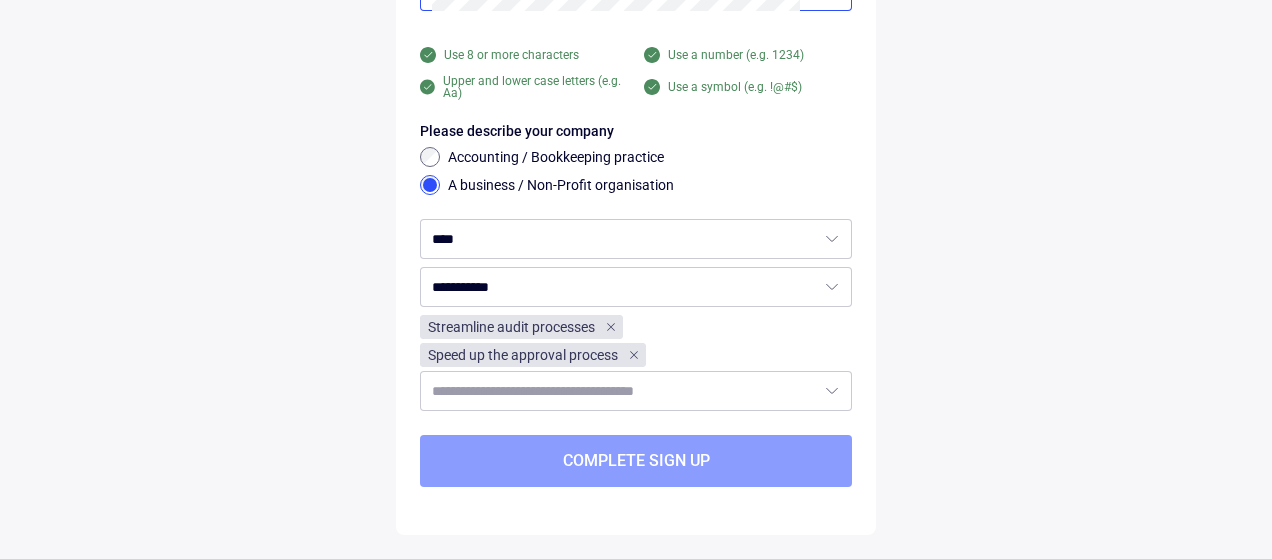 click on "Complete sign up" at bounding box center (636, 461) 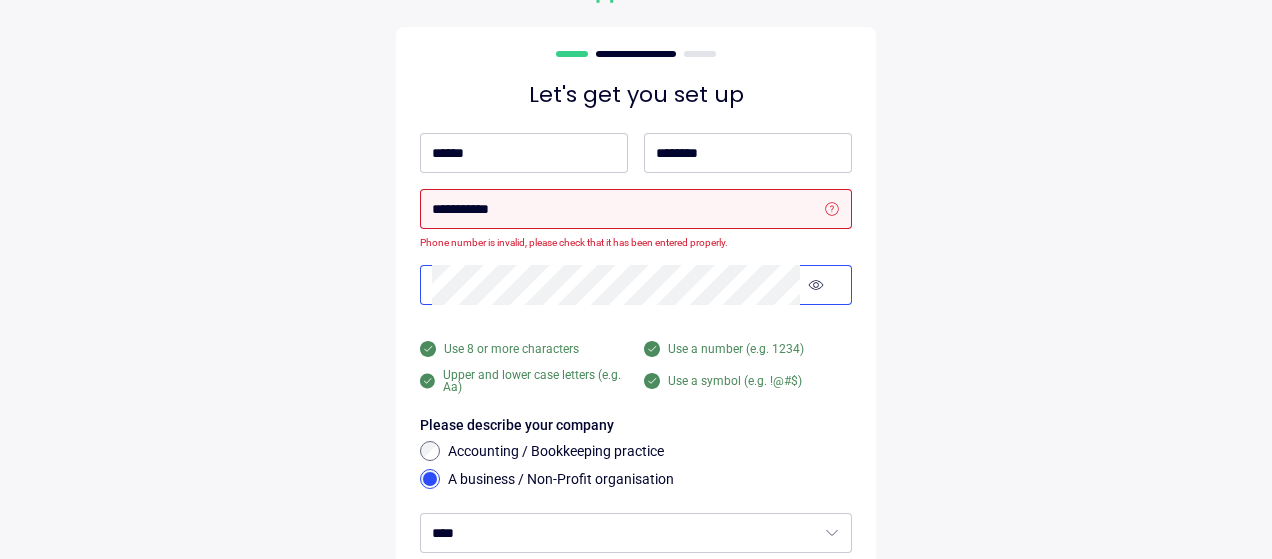 scroll, scrollTop: 0, scrollLeft: 0, axis: both 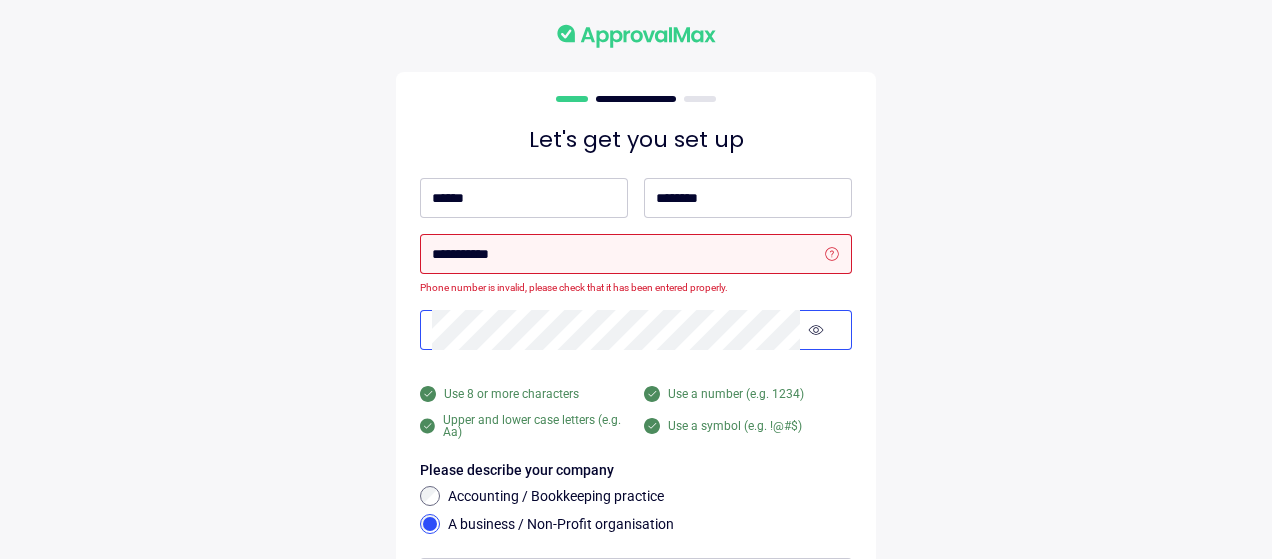 click on "[PHONE] number is invalid, please check that it has been entered properly." at bounding box center (636, 264) 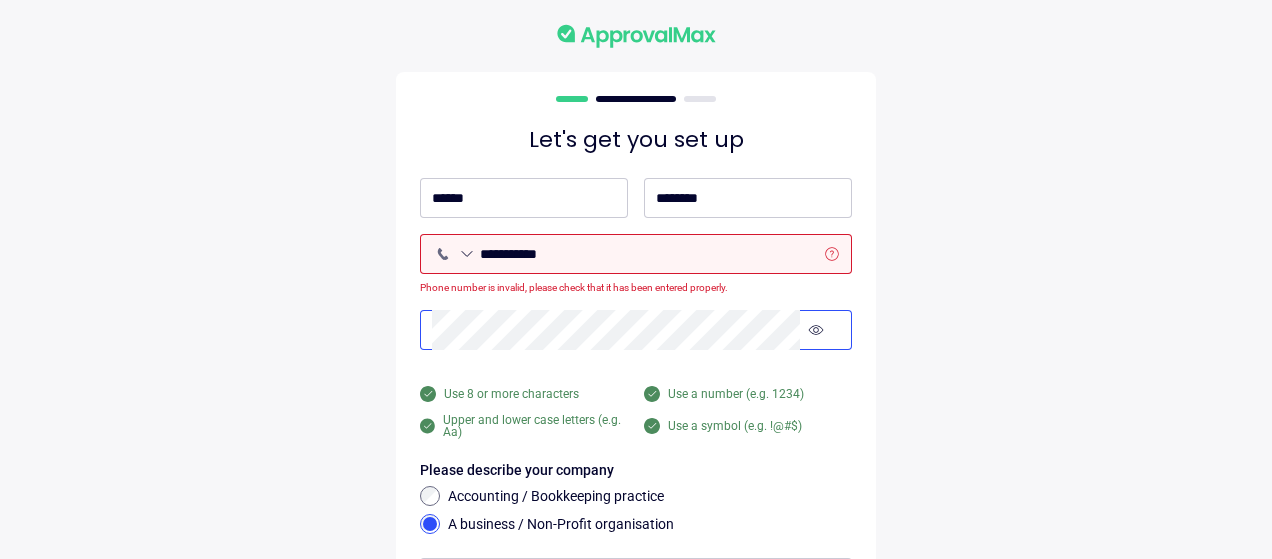 click on "**********" at bounding box center (648, 254) 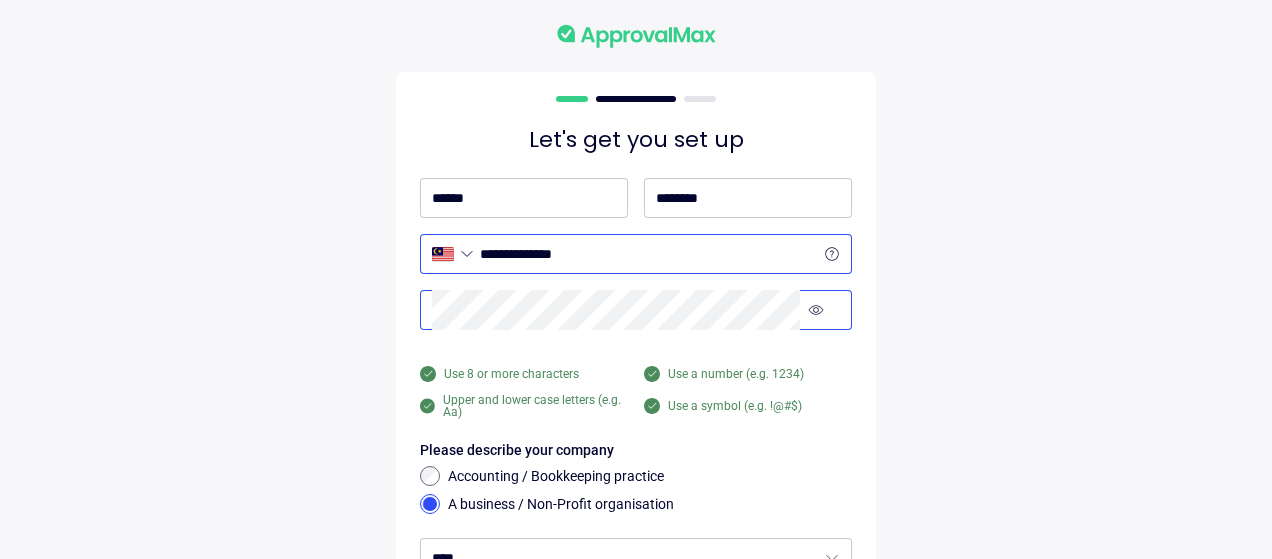click on "**********" at bounding box center [648, 254] 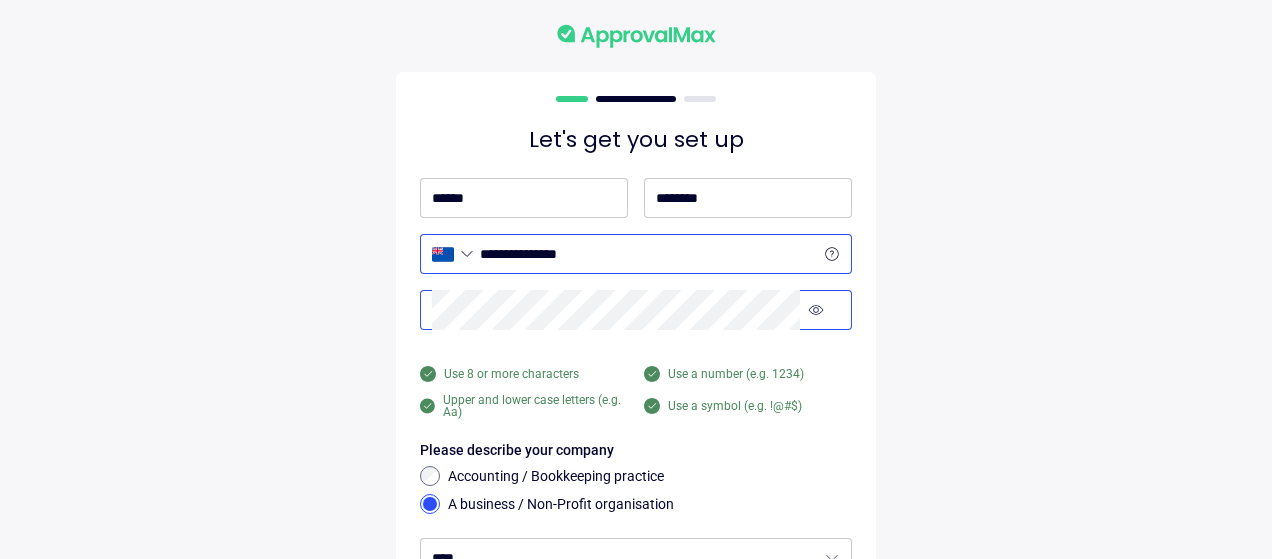 type on "**********" 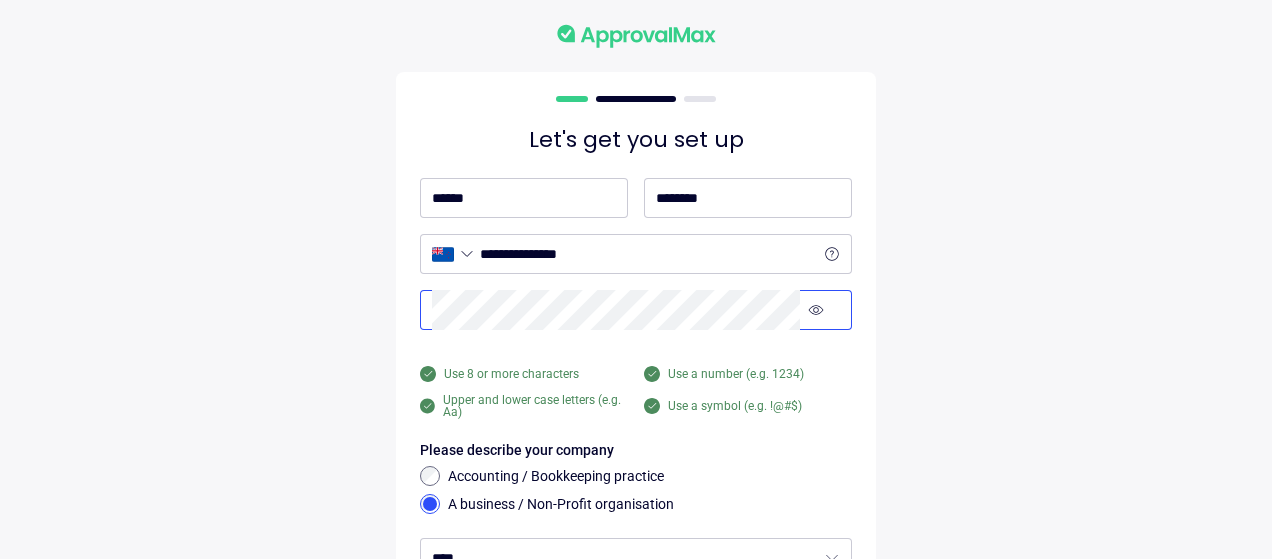 click on "Let's get you set up [FIRST] [LAST] [ADDRESS] [CITY] [STATE] [POSTAL_CODE] [COUNTRY] [PHONE] [EMAIL] [DOB] [AGE] [CREDIT_CARD] [PASSPORT] [DRIVER_LICENSE] [SSN] [NAME] [ADDRESS] [CITY] [STATE] [POSTAL_CODE] [COUNTRY] [PHONE] [EMAIL] [DOB] [AGE] [CREDIT_CARD] [PASSPORT] [DRIVER_LICENSE] [SSN] [NAME] [ADDRESS] [CITY] [STATE] [POSTAL_CODE] [COUNTRY] [PHONE] [EMAIL] [DOB] [AGE] [CREDIT_CARD] [PASSPORT] [DRIVER_LICENSE] [SSN] [NAME] [ADDRESS] [CITY] [STATE] [POSTAL_CODE] [COUNTRY] [PHONE] [EMAIL] [DOB] [AGE] [CREDIT_CARD] [PASSPORT] [DRIVER_LICENSE] [SSN]" at bounding box center (636, 439) 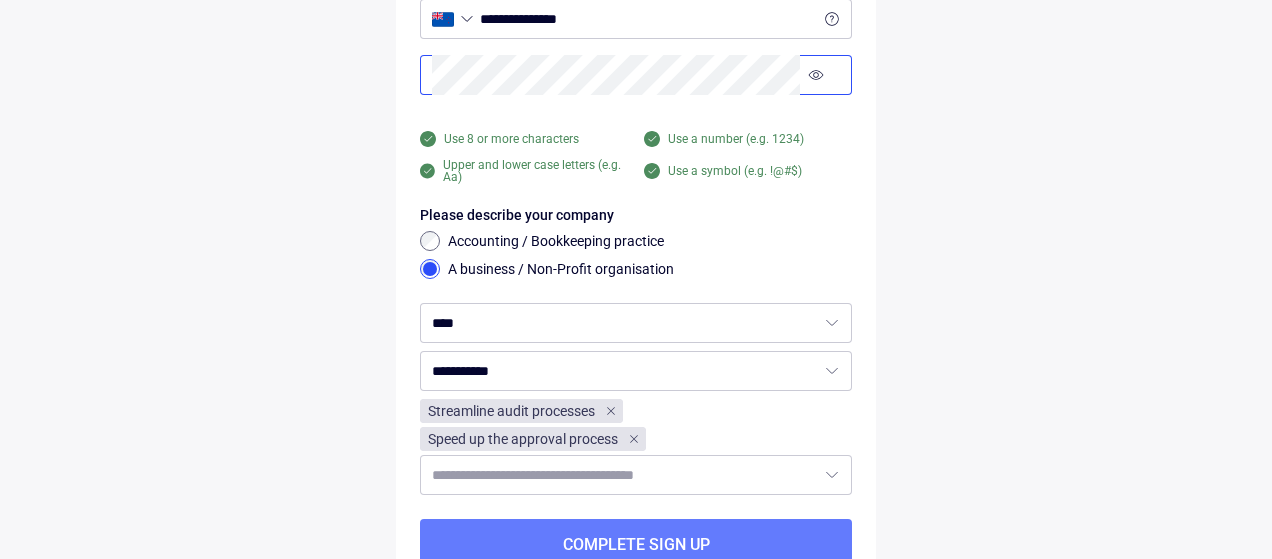 scroll, scrollTop: 334, scrollLeft: 0, axis: vertical 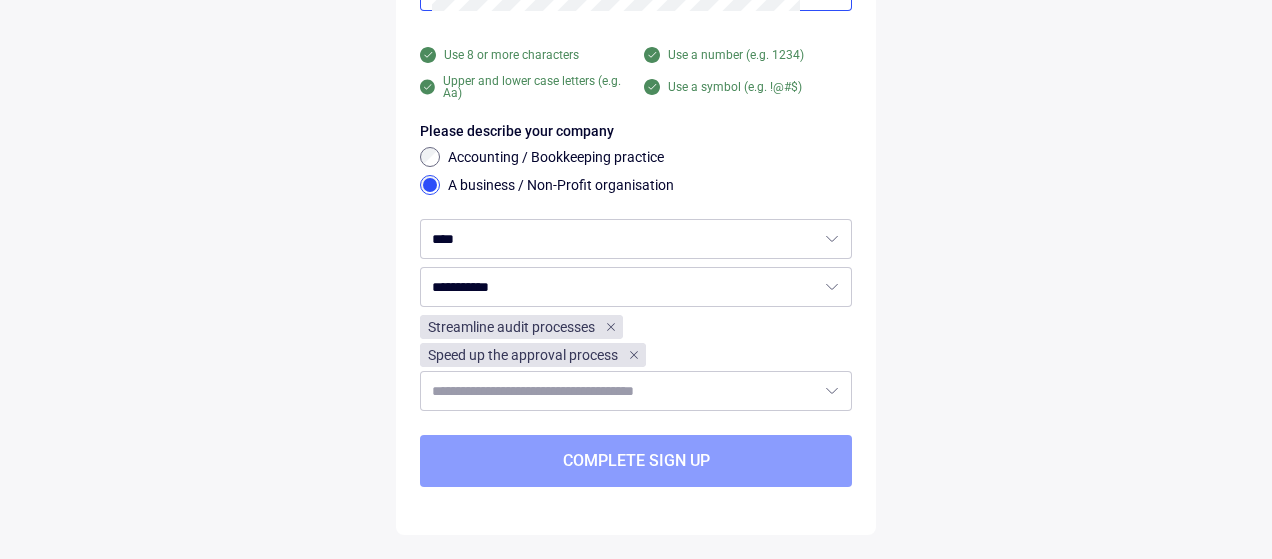 click on "Complete sign up" at bounding box center (636, 461) 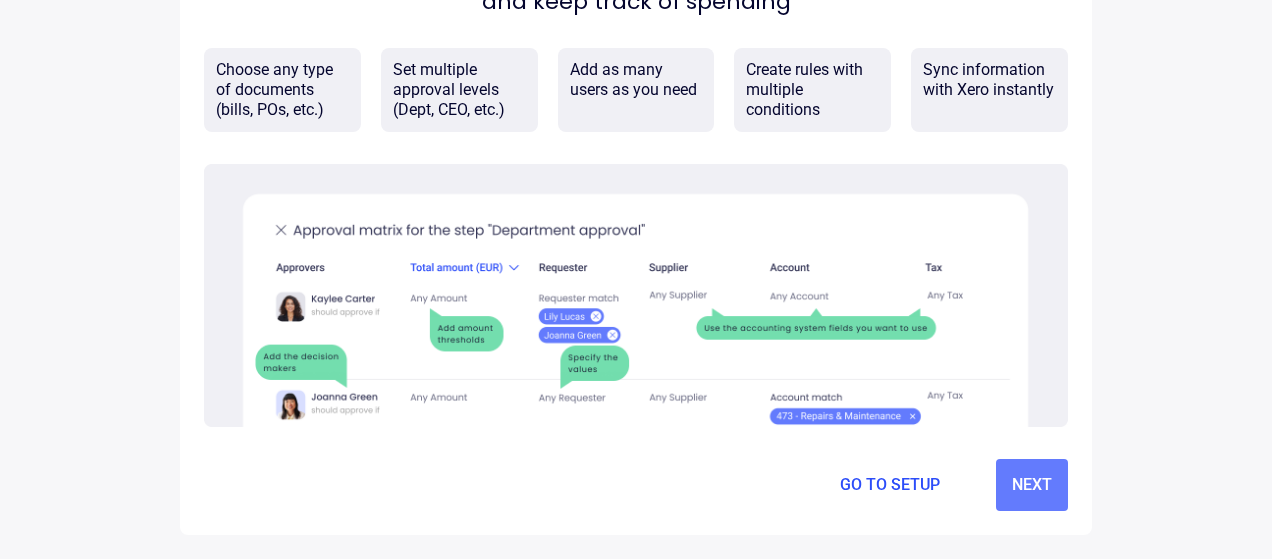 scroll, scrollTop: 0, scrollLeft: 0, axis: both 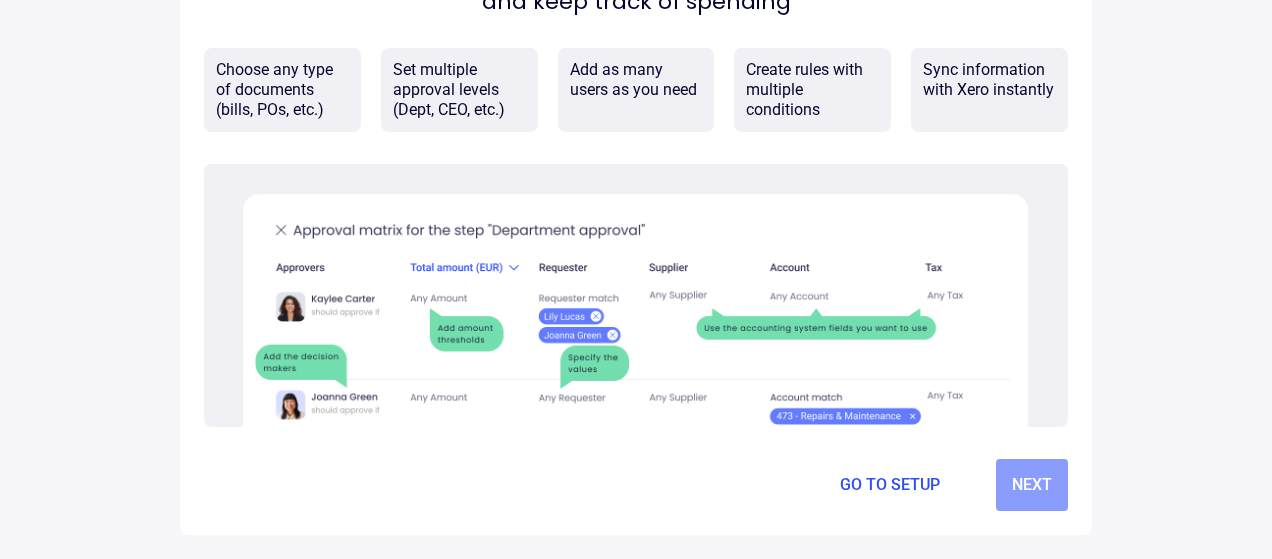 click on "Next" at bounding box center (1032, 485) 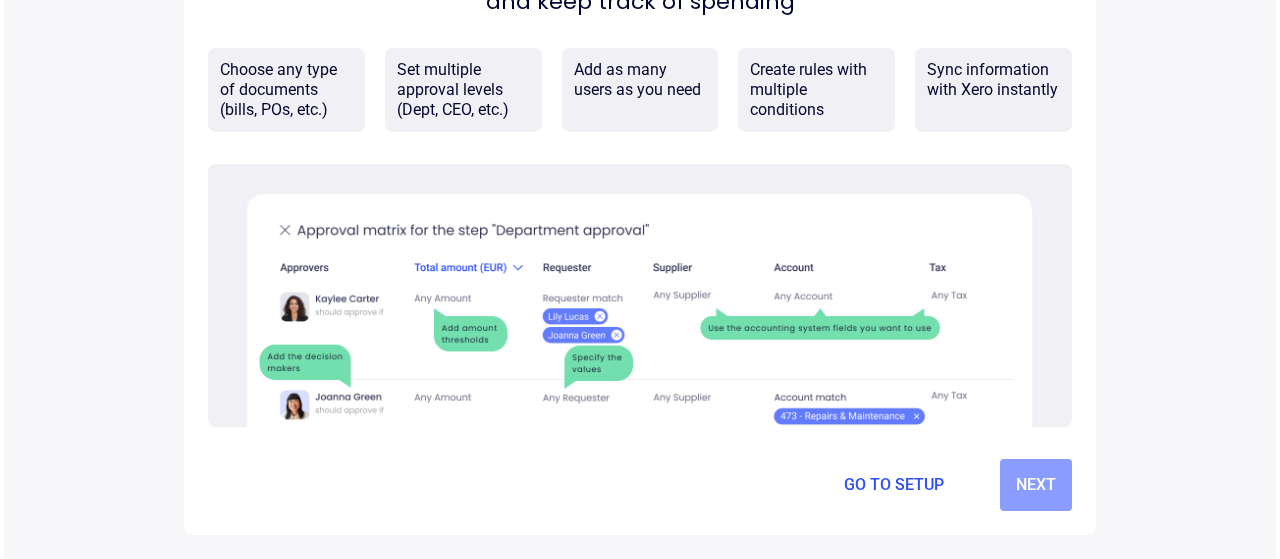 scroll, scrollTop: 0, scrollLeft: 0, axis: both 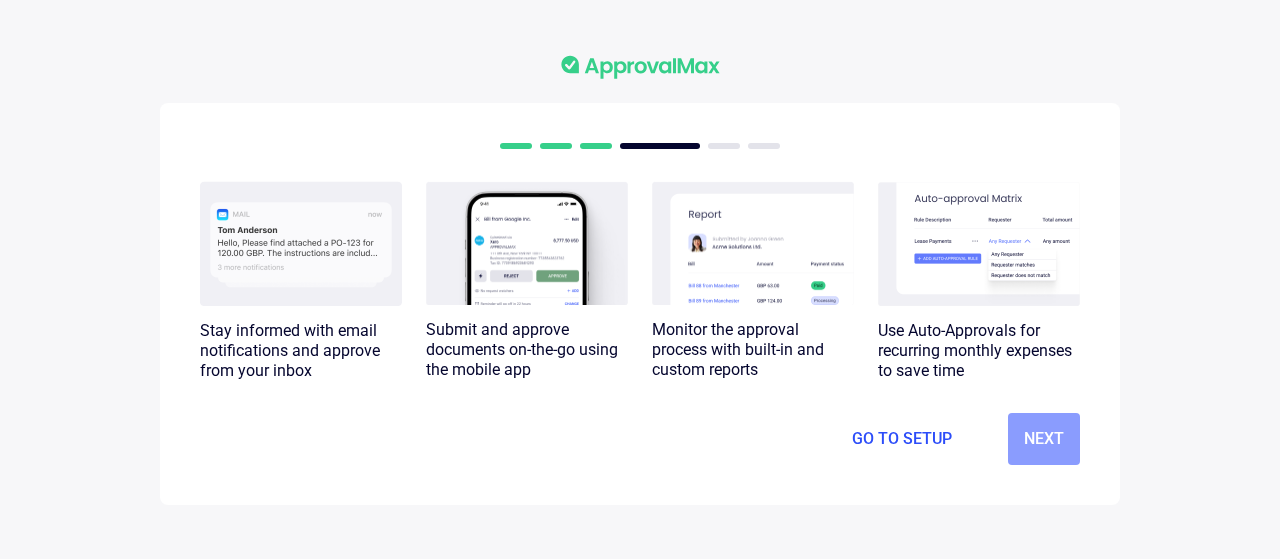 click on "Next" at bounding box center (1044, 439) 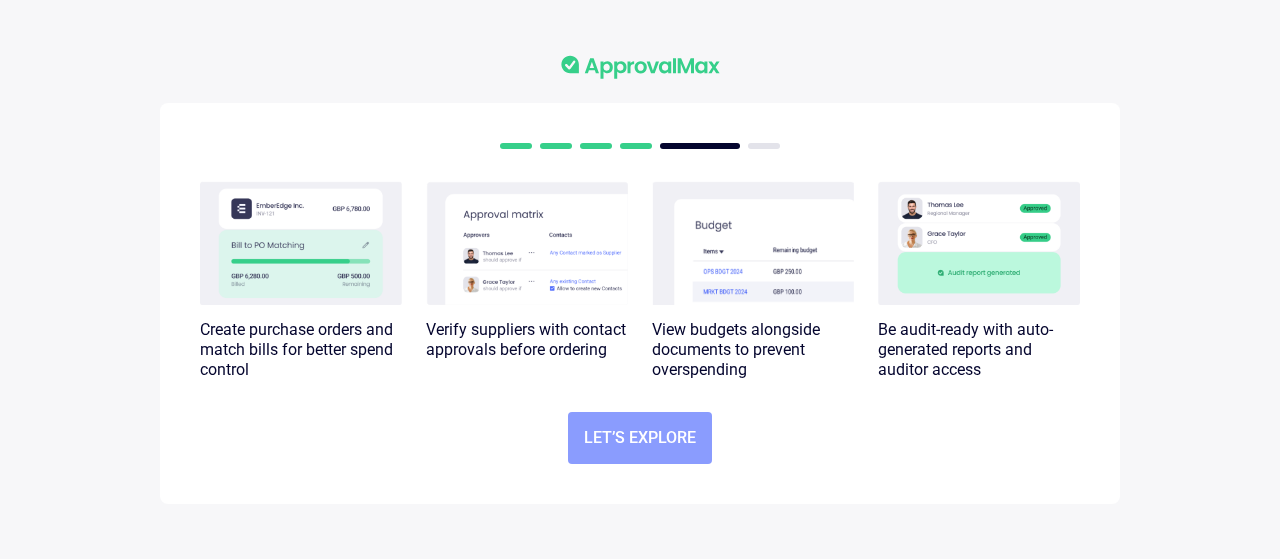 click on "Let’s explore" at bounding box center (640, 438) 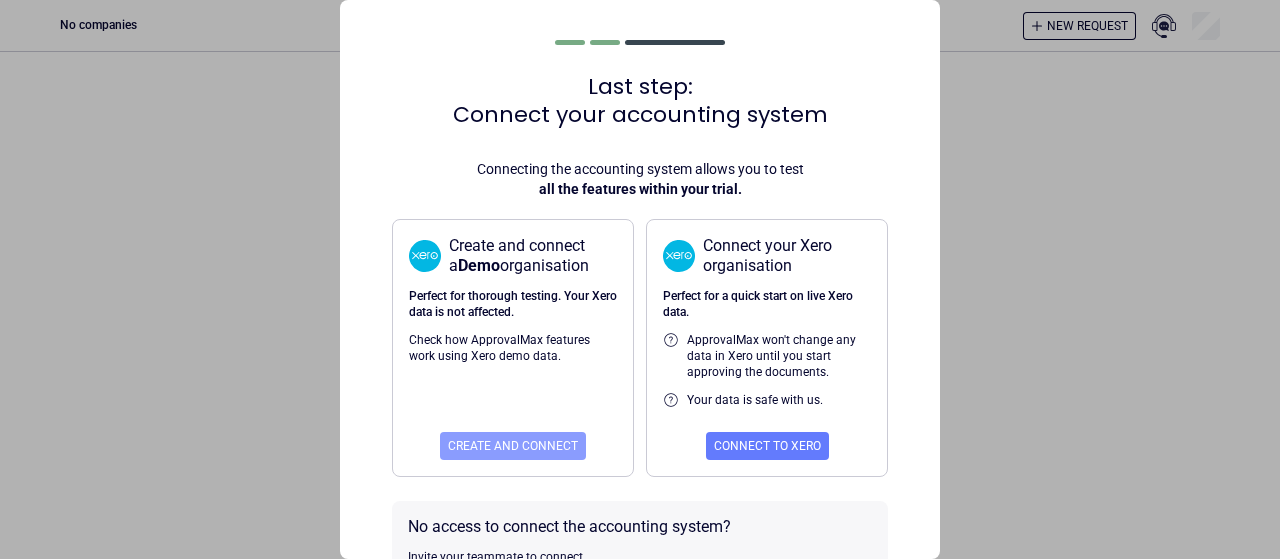 click on "Create and connect" at bounding box center (513, 446) 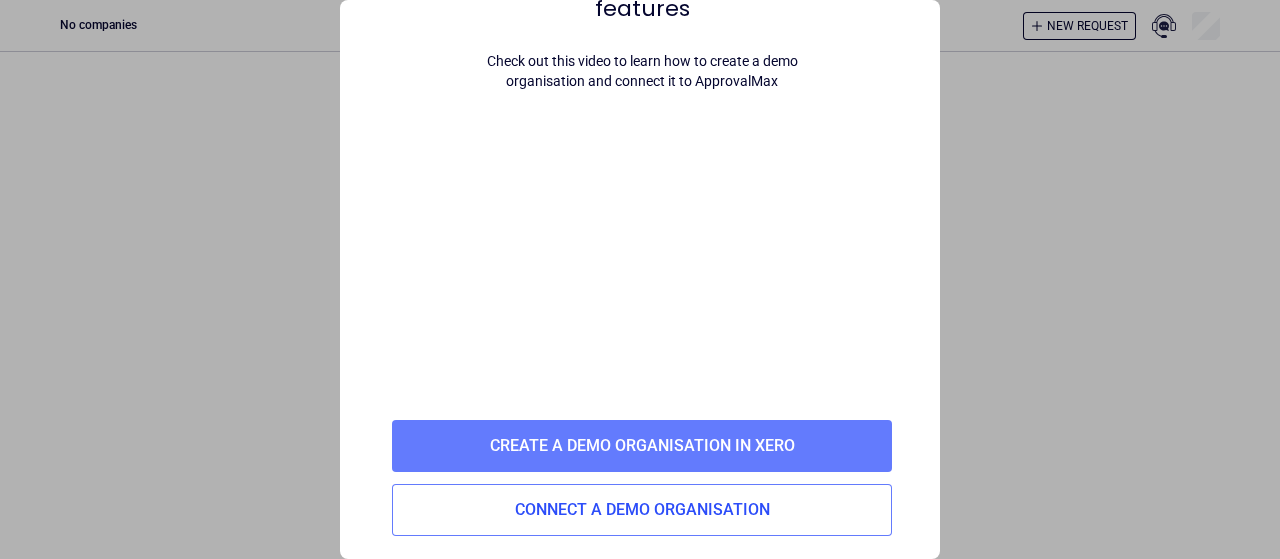 scroll, scrollTop: 150, scrollLeft: 0, axis: vertical 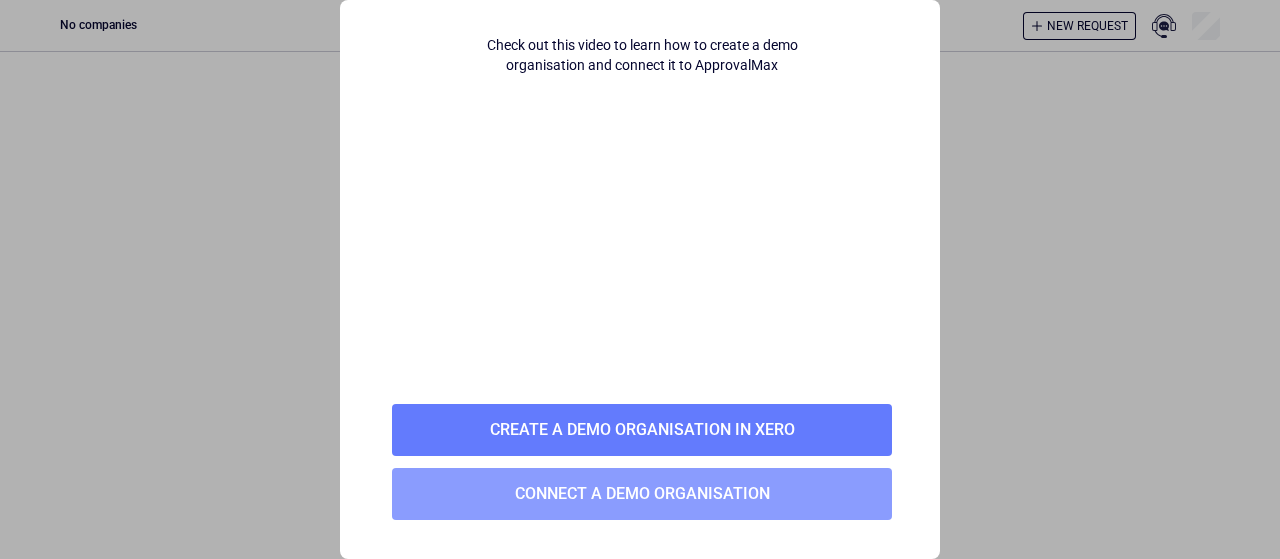 click on "Connect a Demo organisation" at bounding box center [642, 494] 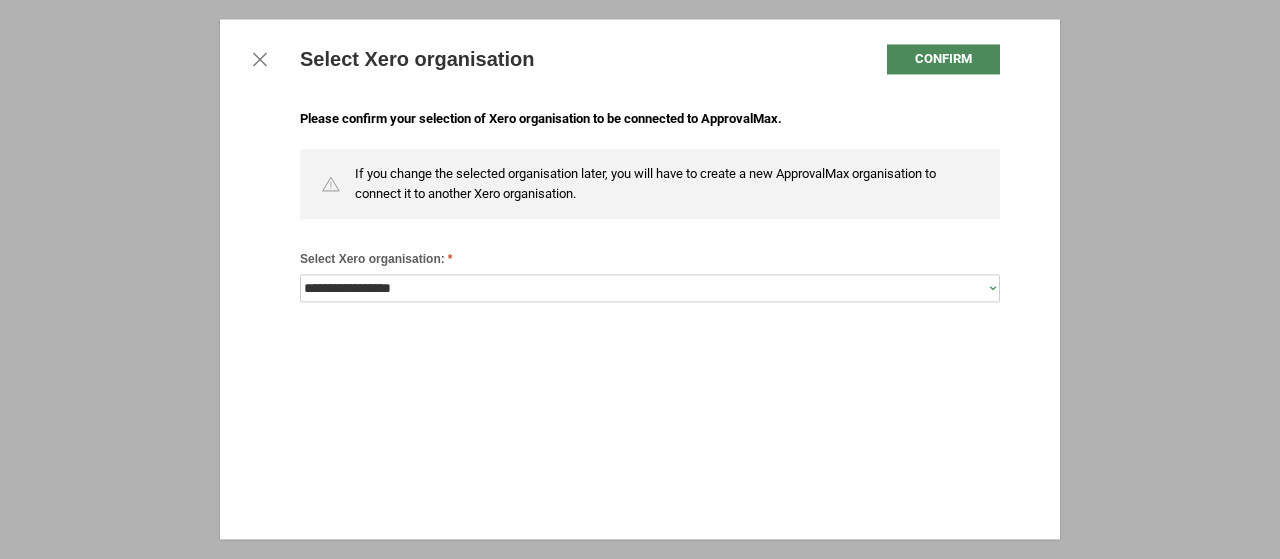 scroll, scrollTop: 0, scrollLeft: 0, axis: both 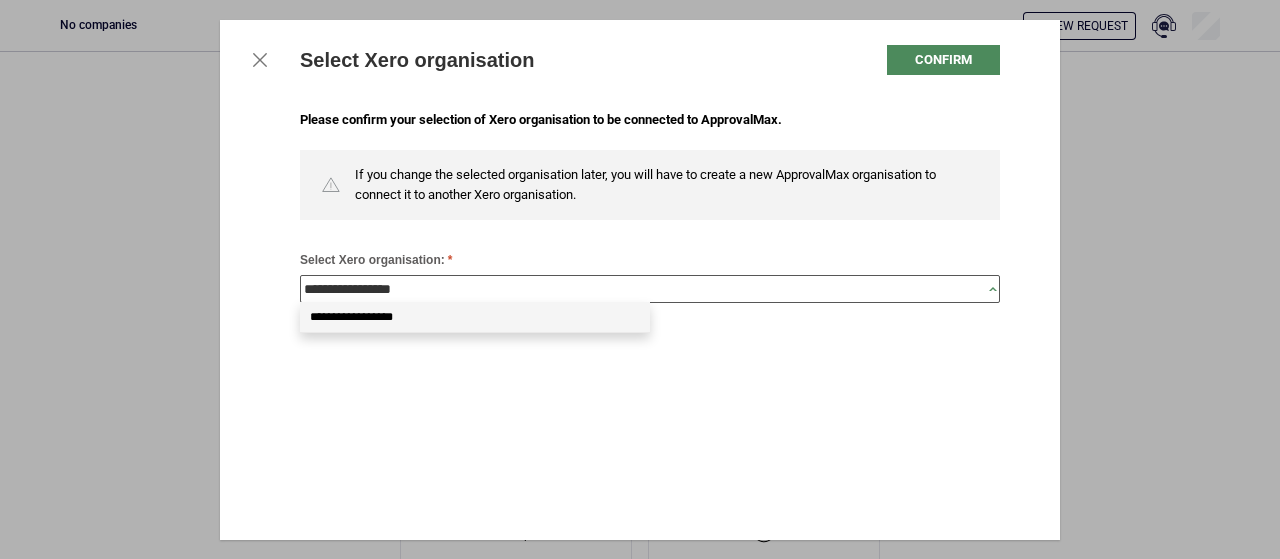 click on "**********" at bounding box center (644, 289) 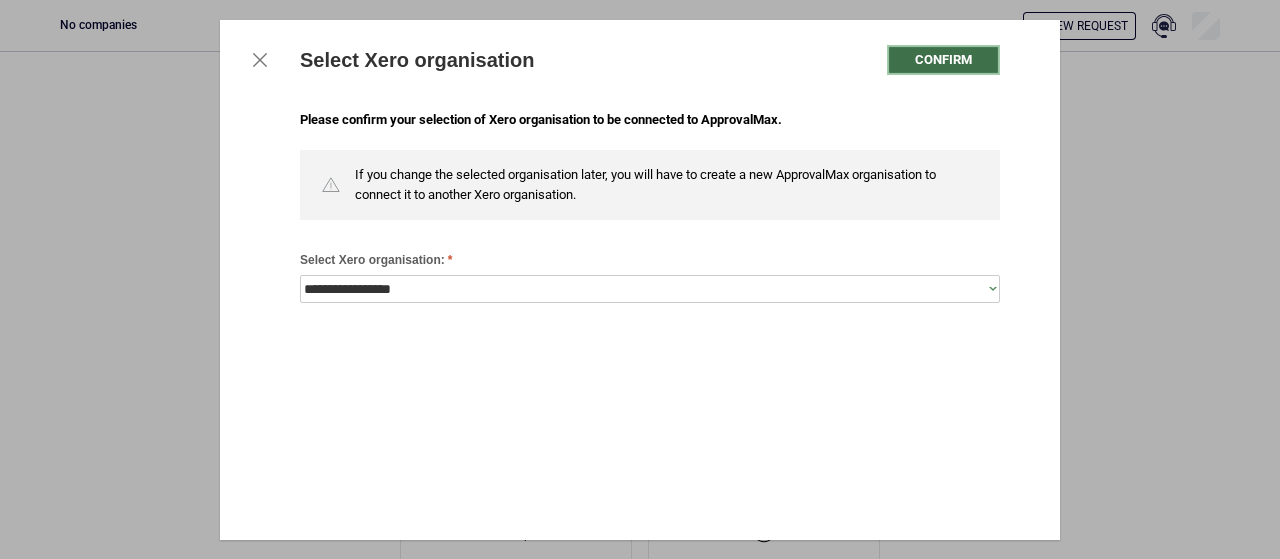 click on "Confirm" at bounding box center [943, 60] 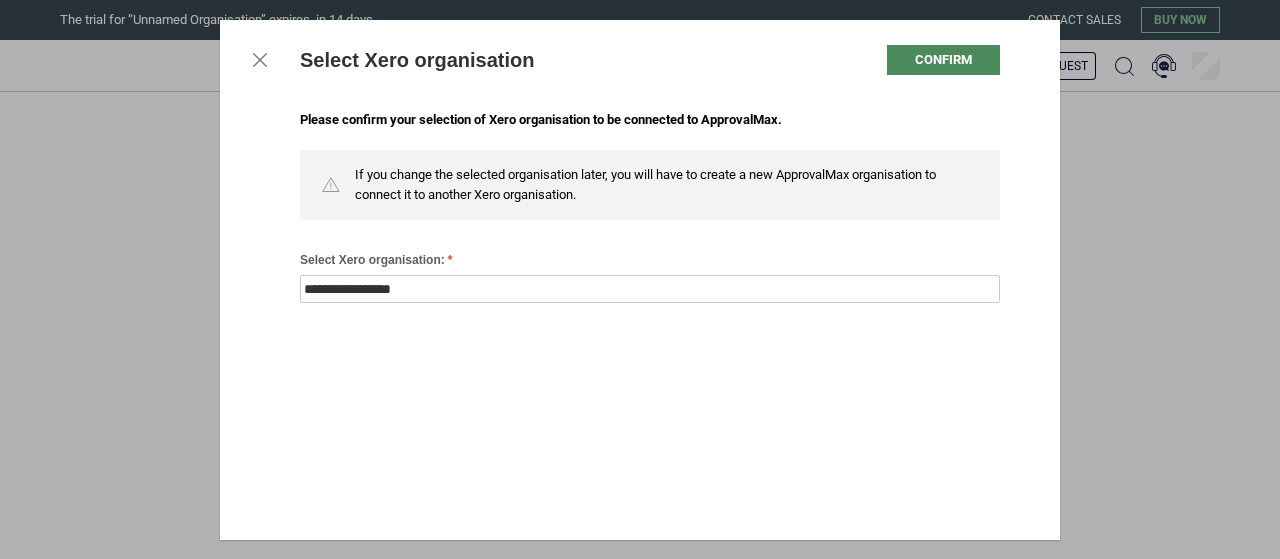 scroll, scrollTop: 0, scrollLeft: 0, axis: both 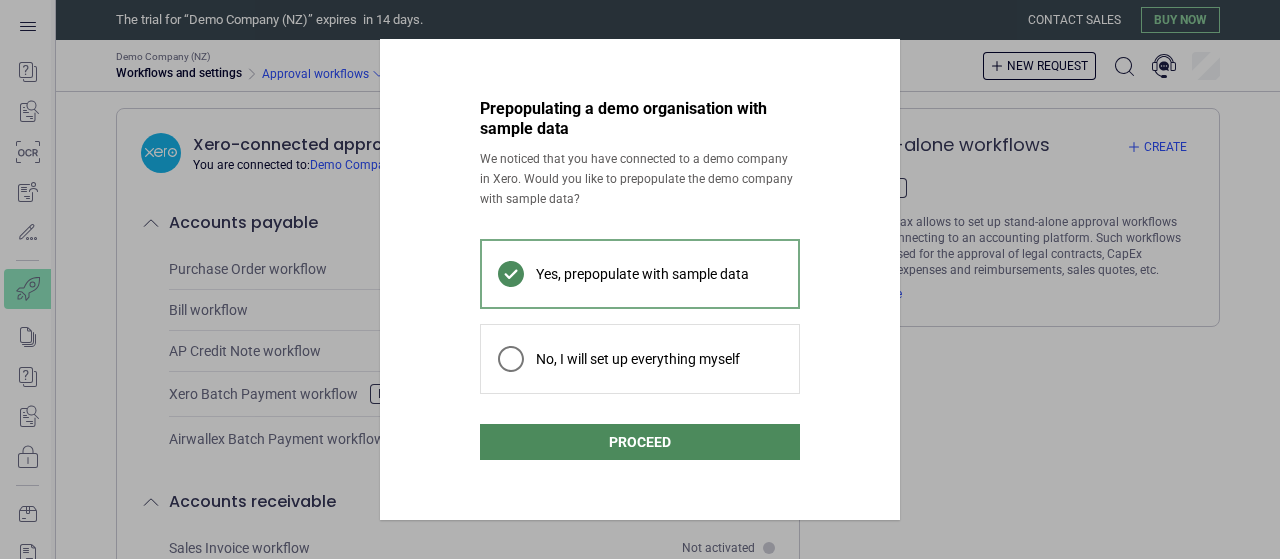 click on "Yes, prepopulate with sample data" at bounding box center [640, 274] 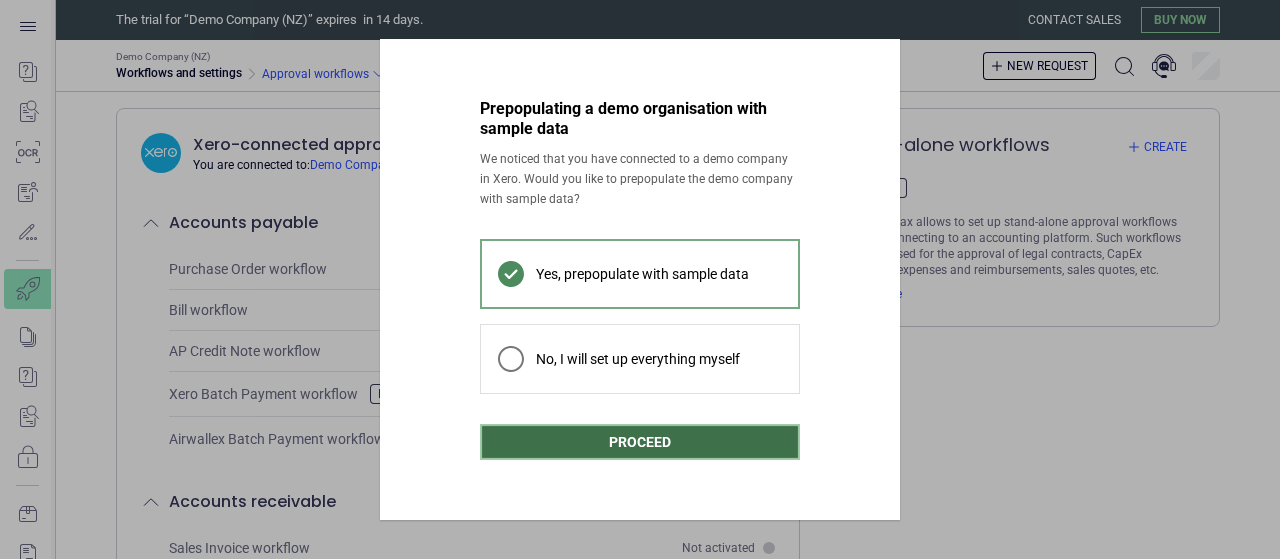 click on "Proceed" at bounding box center [640, 442] 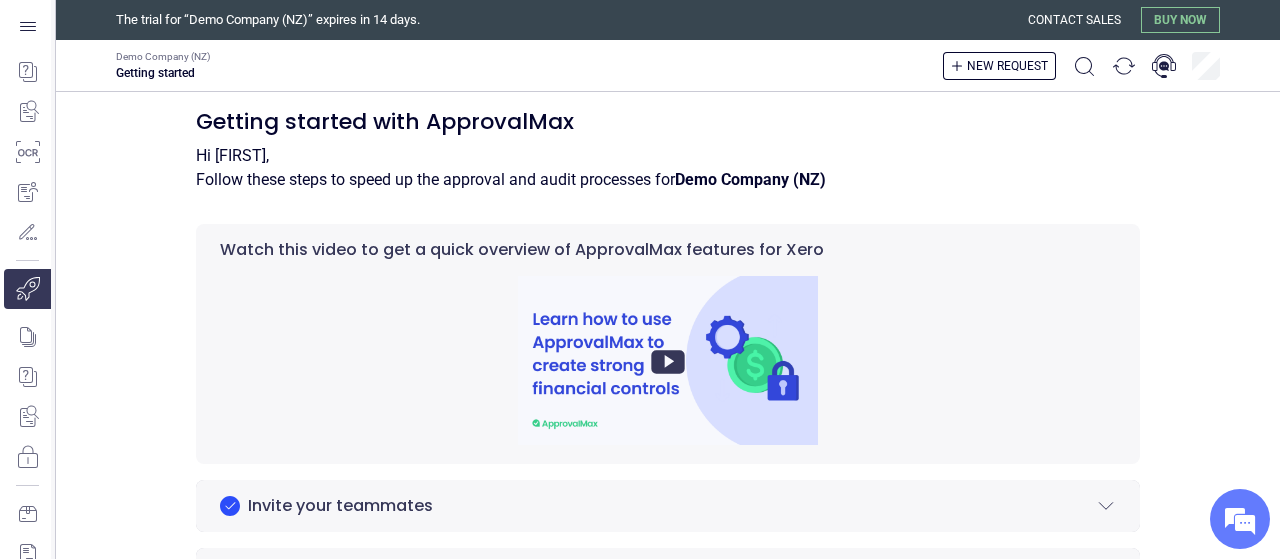 scroll, scrollTop: 0, scrollLeft: 0, axis: both 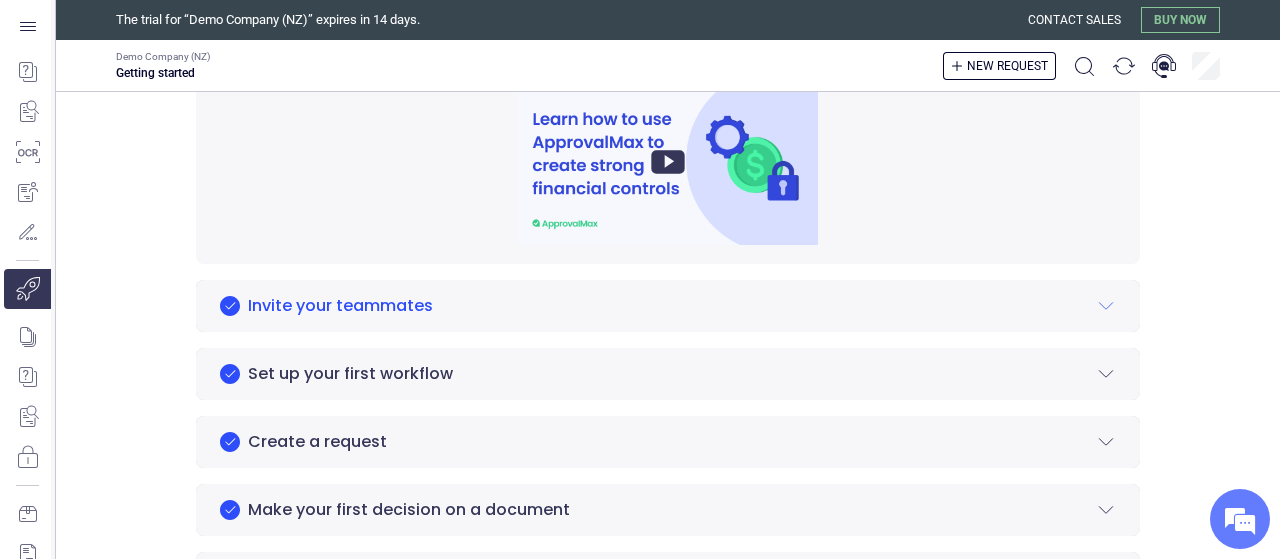 click on "Invite your teammates" at bounding box center [668, 306] 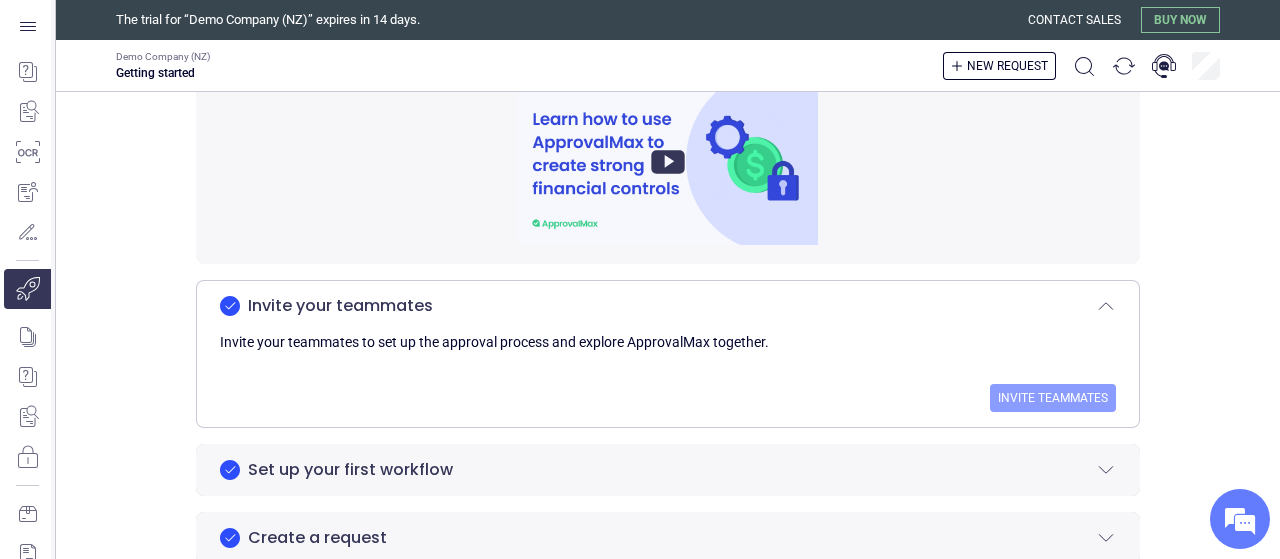 click on "Invite teammates" at bounding box center (1053, 398) 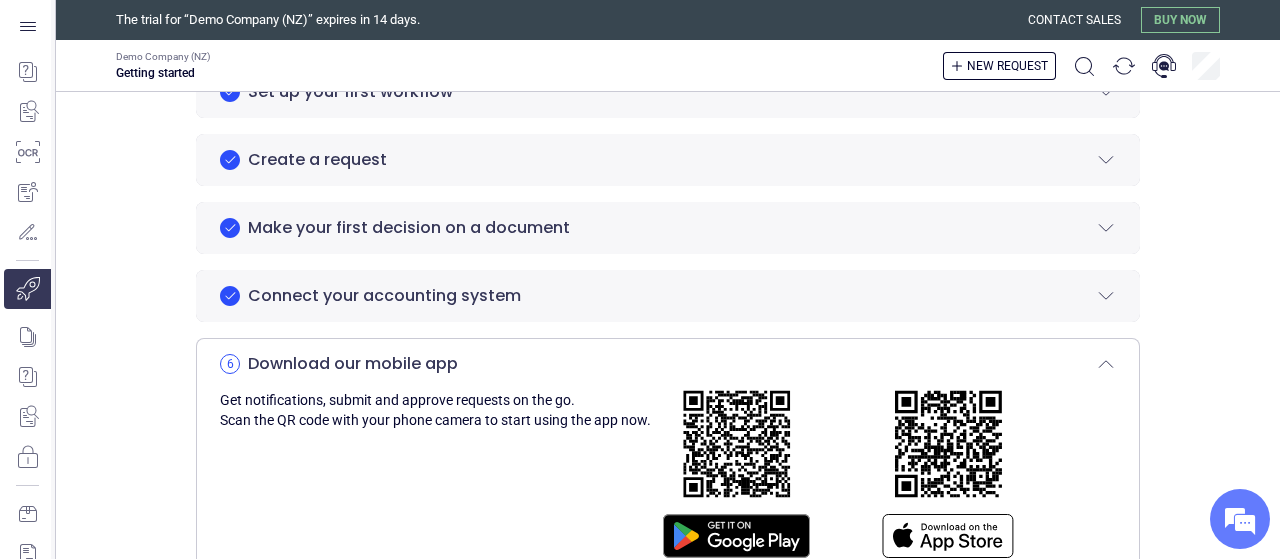 scroll, scrollTop: 400, scrollLeft: 0, axis: vertical 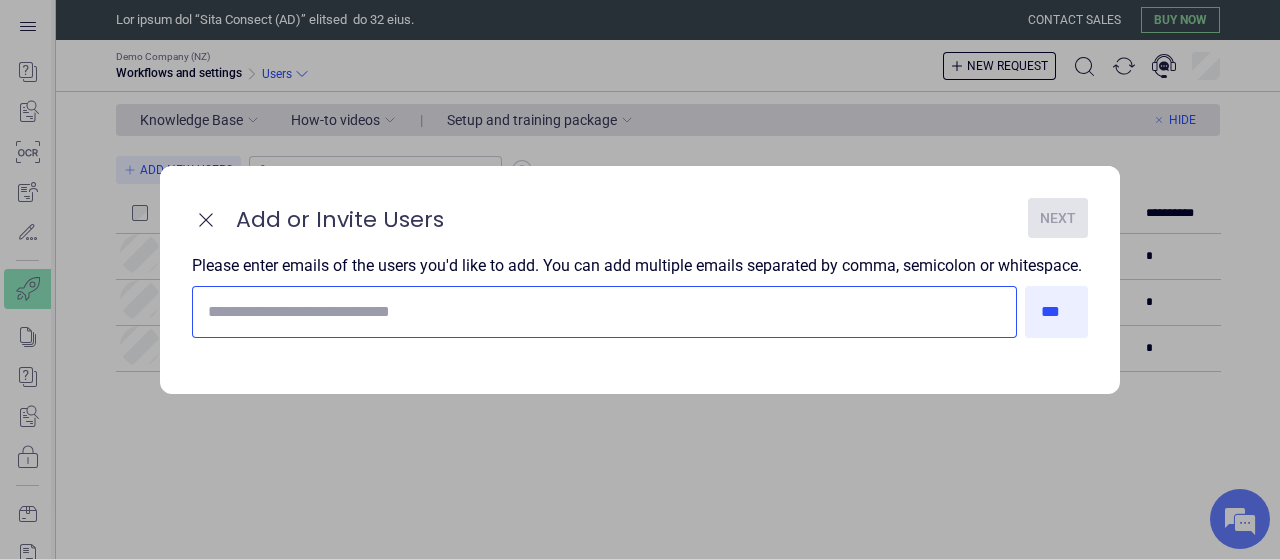 click at bounding box center [604, 312] 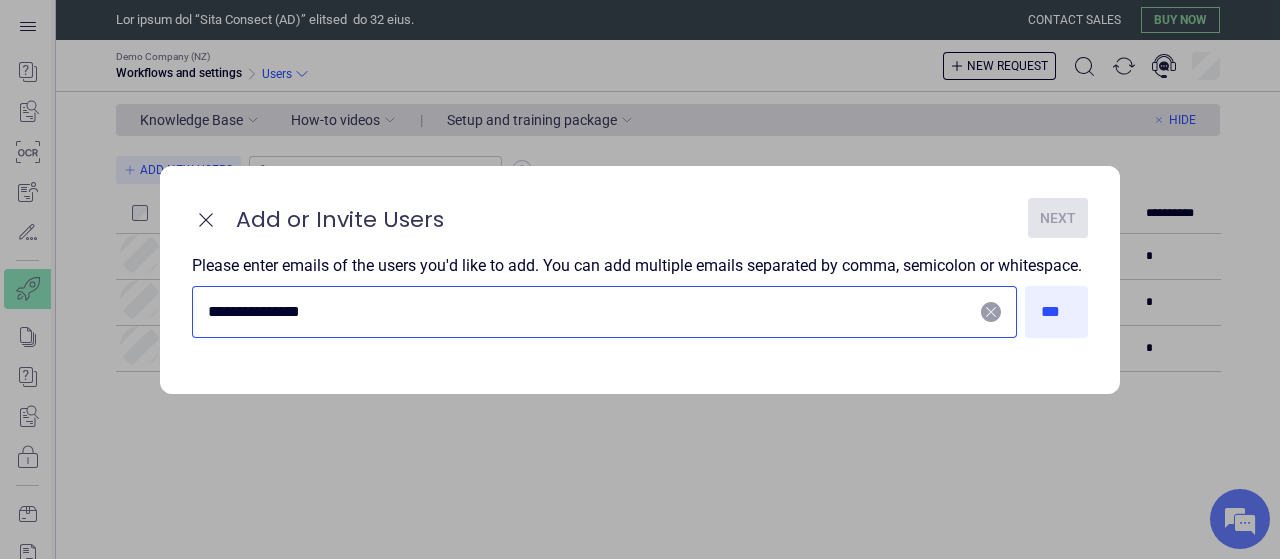 click on "**********" at bounding box center (590, 312) 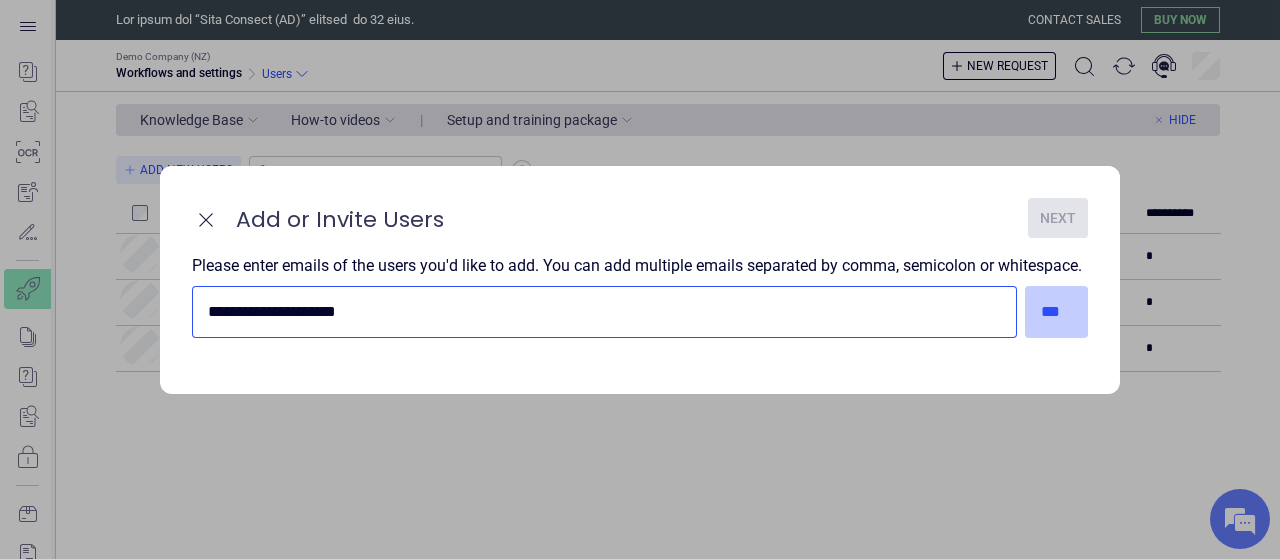 click on "***" at bounding box center (1057, 312) 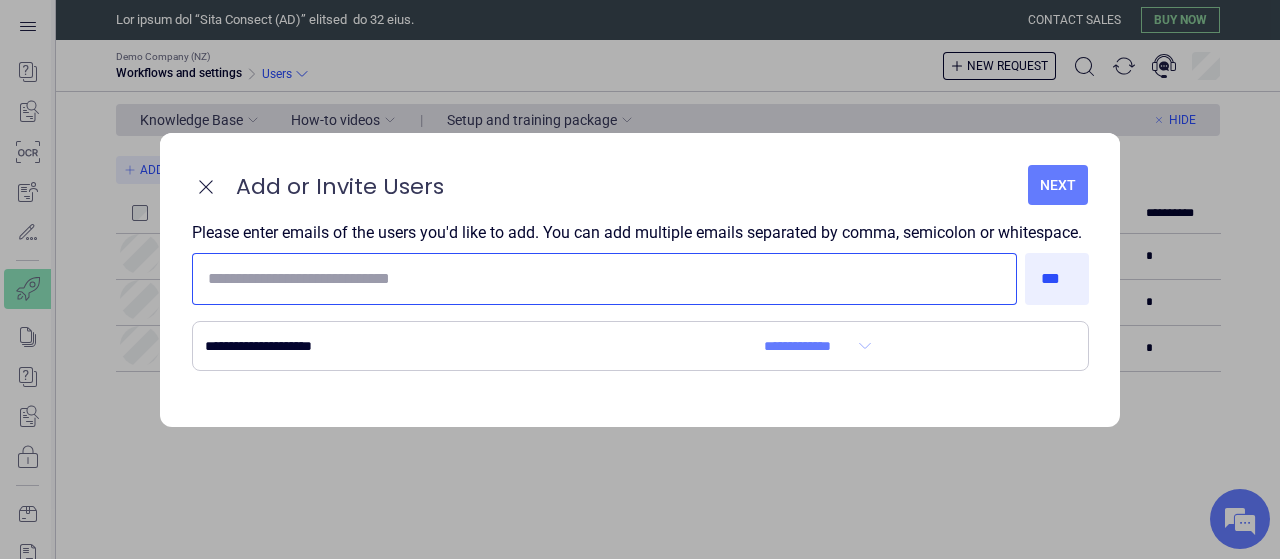 click at bounding box center [604, 279] 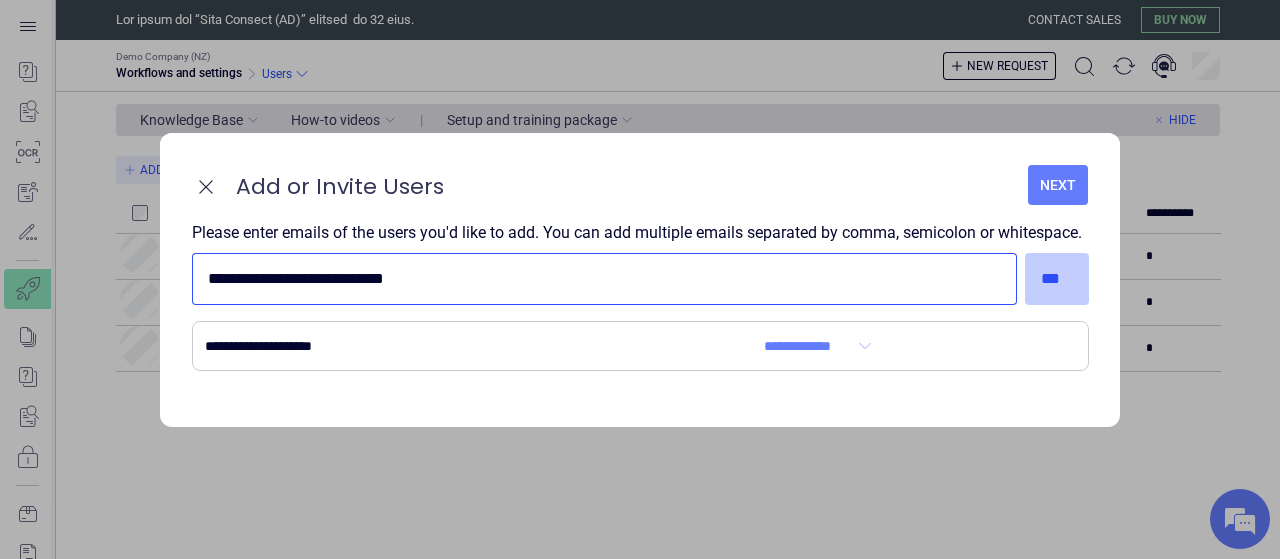 click on "***" at bounding box center [1057, 279] 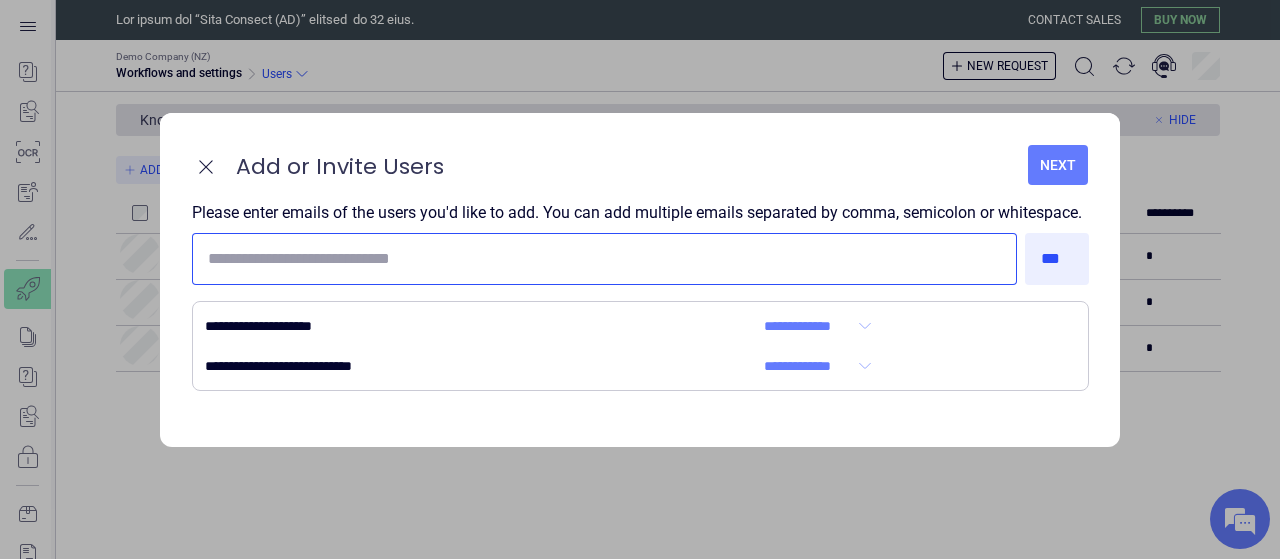 click at bounding box center [604, 259] 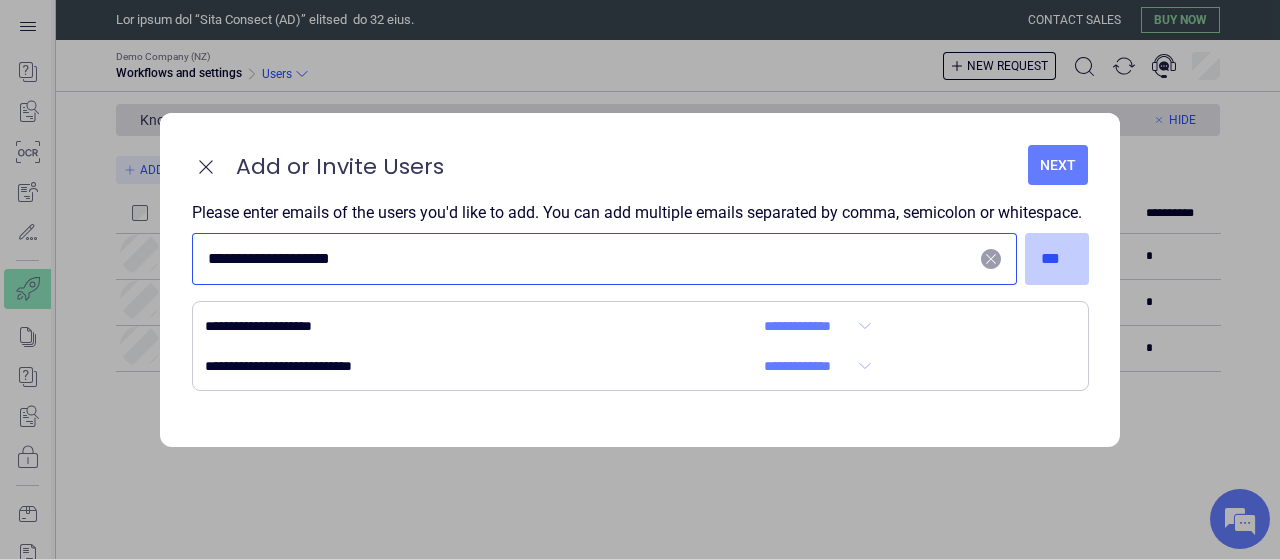 type on "**********" 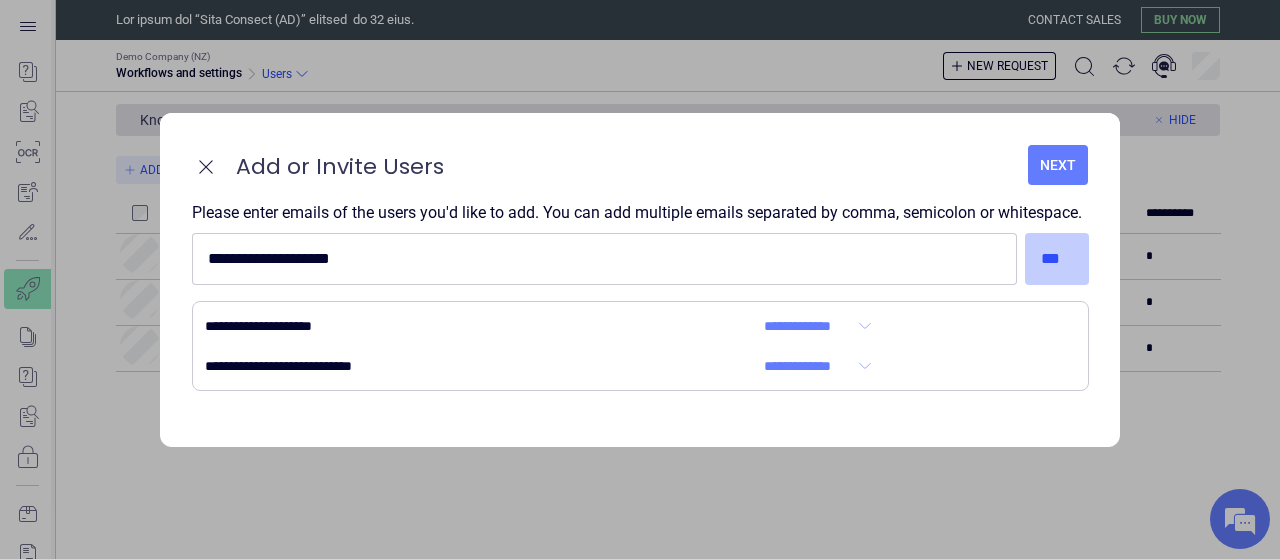 click on "***" at bounding box center (1057, 259) 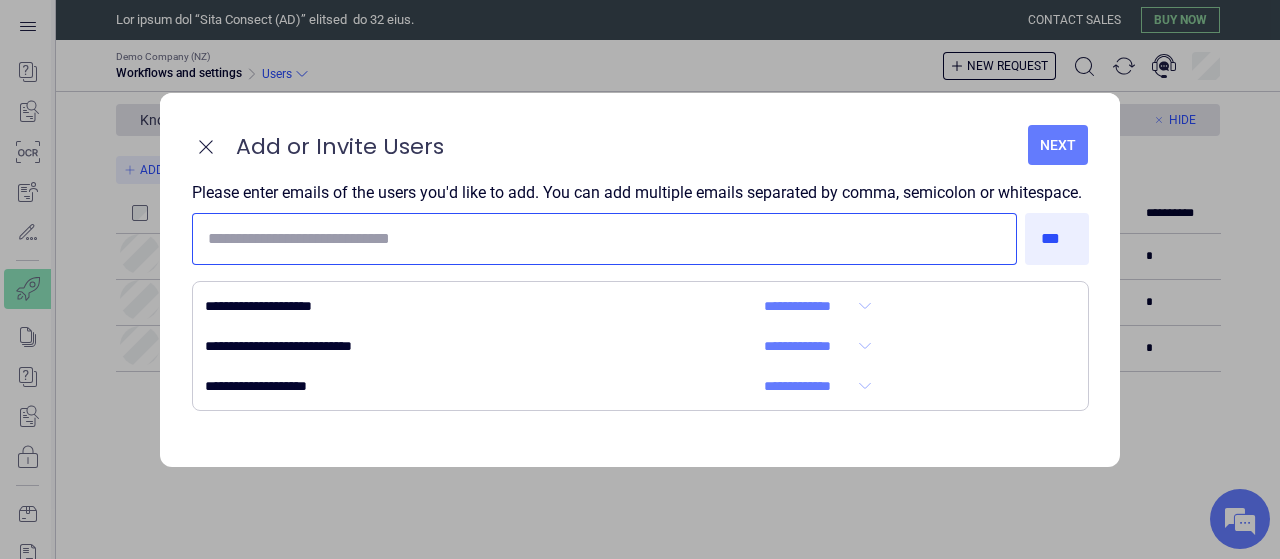 click at bounding box center (604, 239) 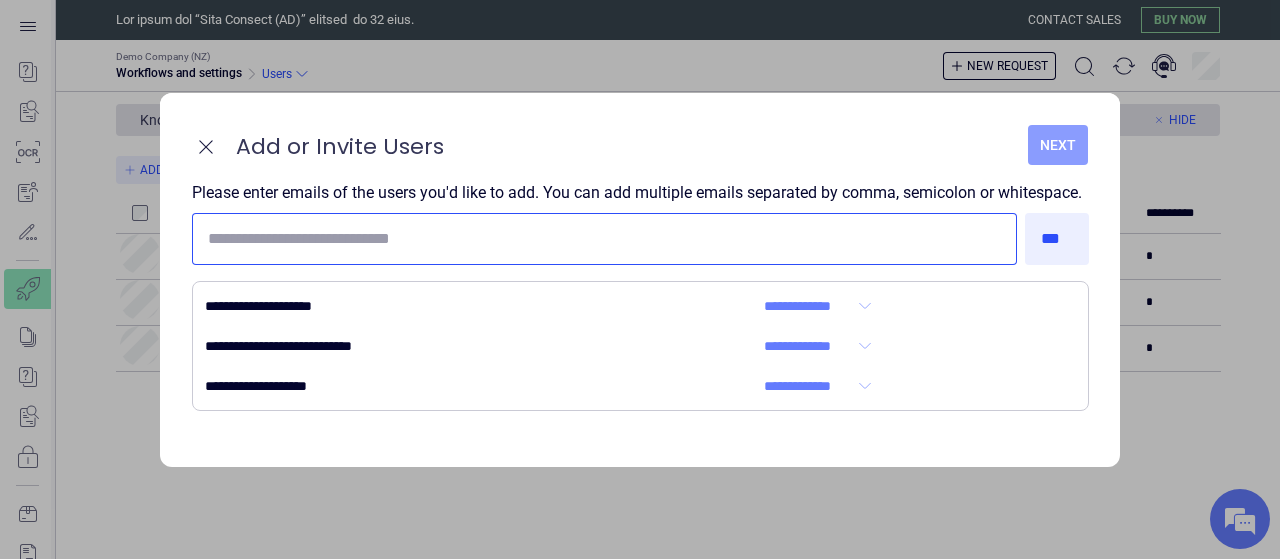 click on "Next" at bounding box center (1058, 145) 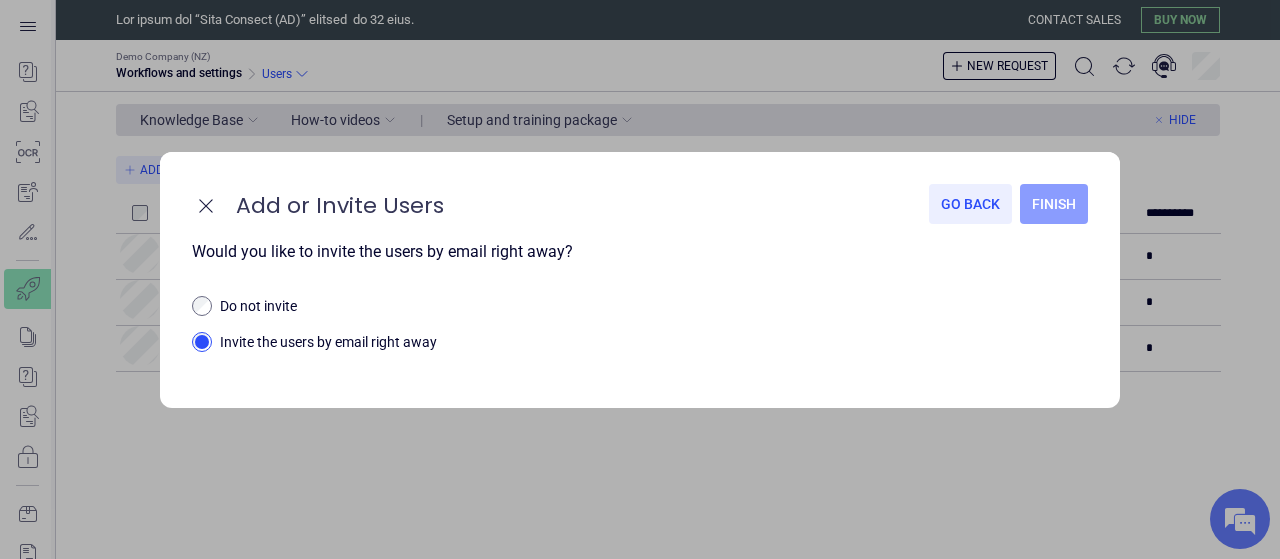 click on "Finish" at bounding box center (1054, 204) 